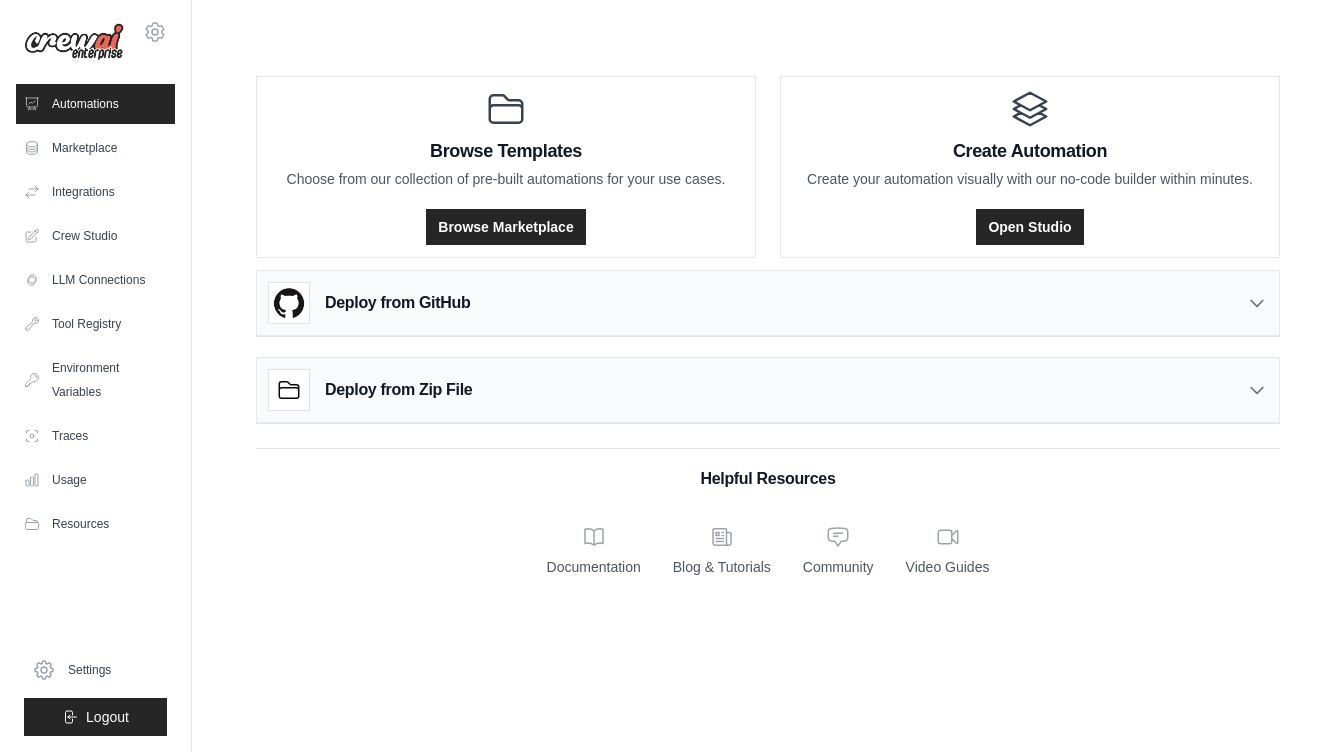 scroll, scrollTop: 0, scrollLeft: 0, axis: both 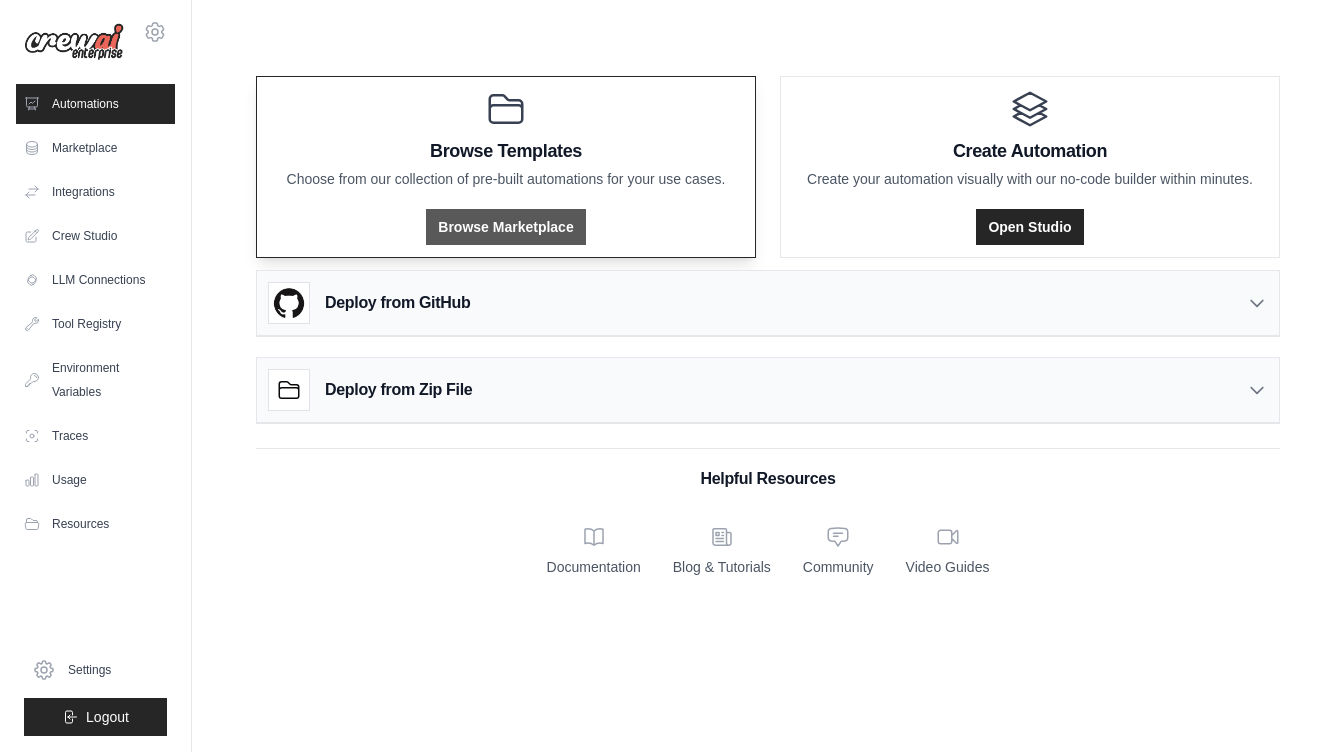 click on "Browse Marketplace" at bounding box center (505, 227) 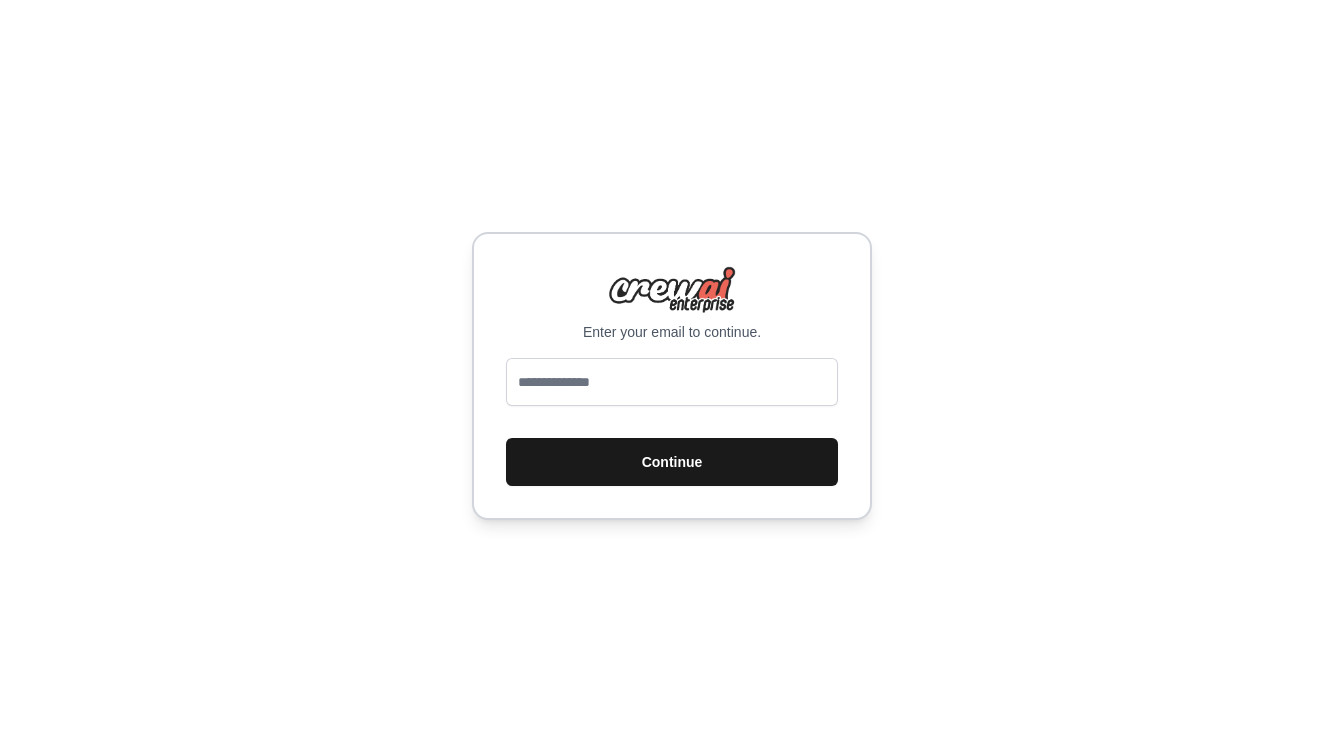 scroll, scrollTop: 0, scrollLeft: 0, axis: both 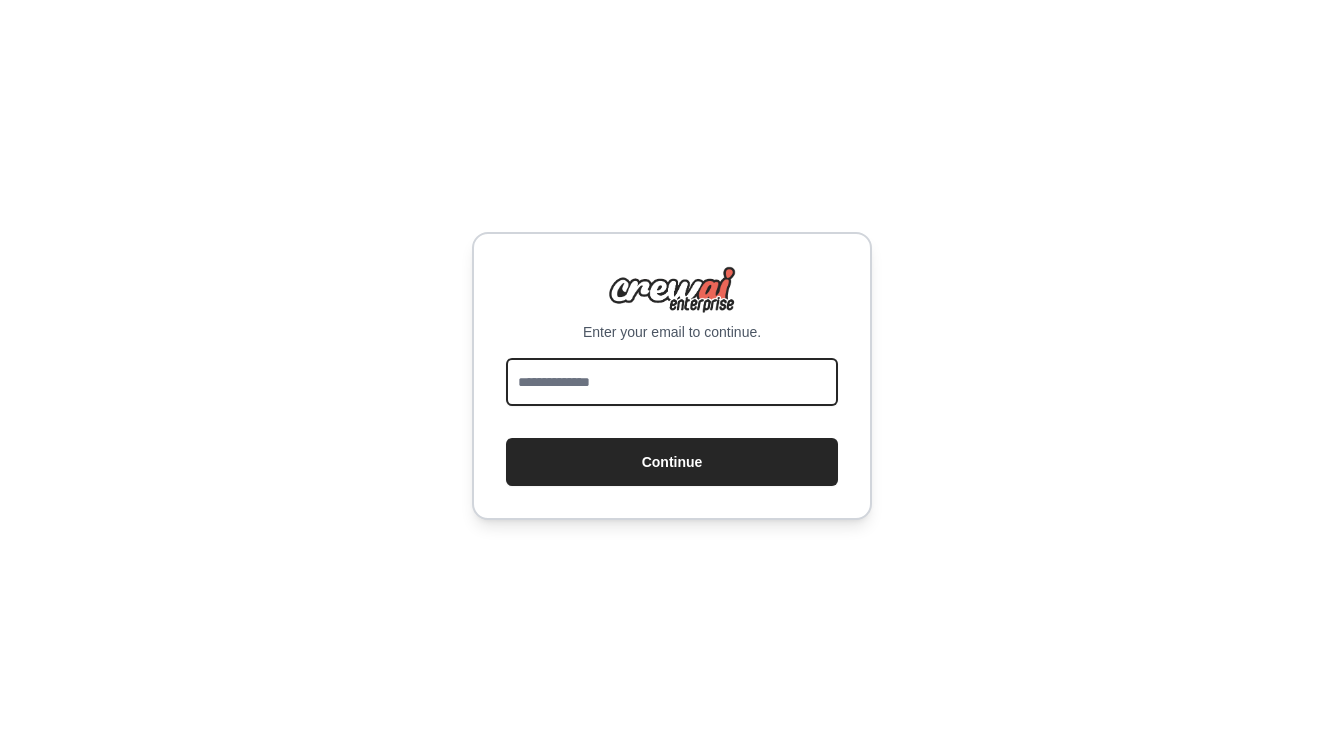 click at bounding box center (672, 382) 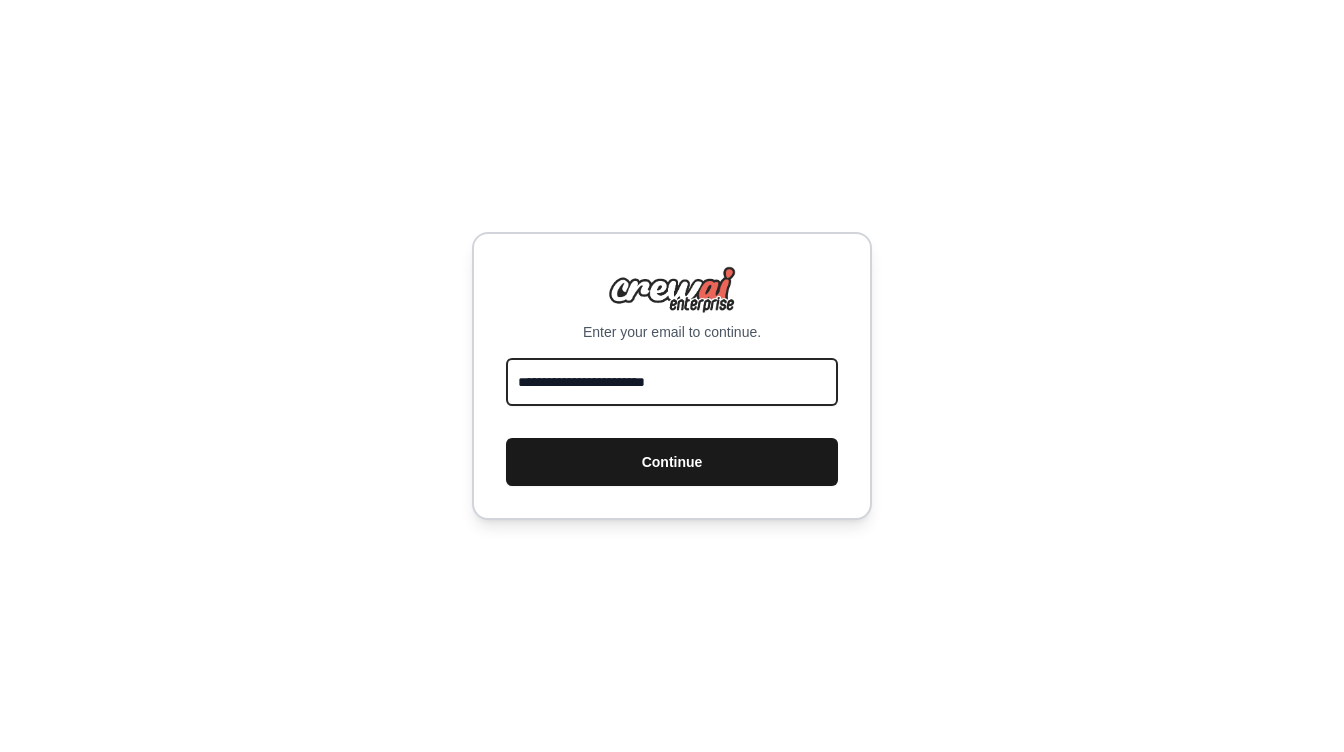 type on "**********" 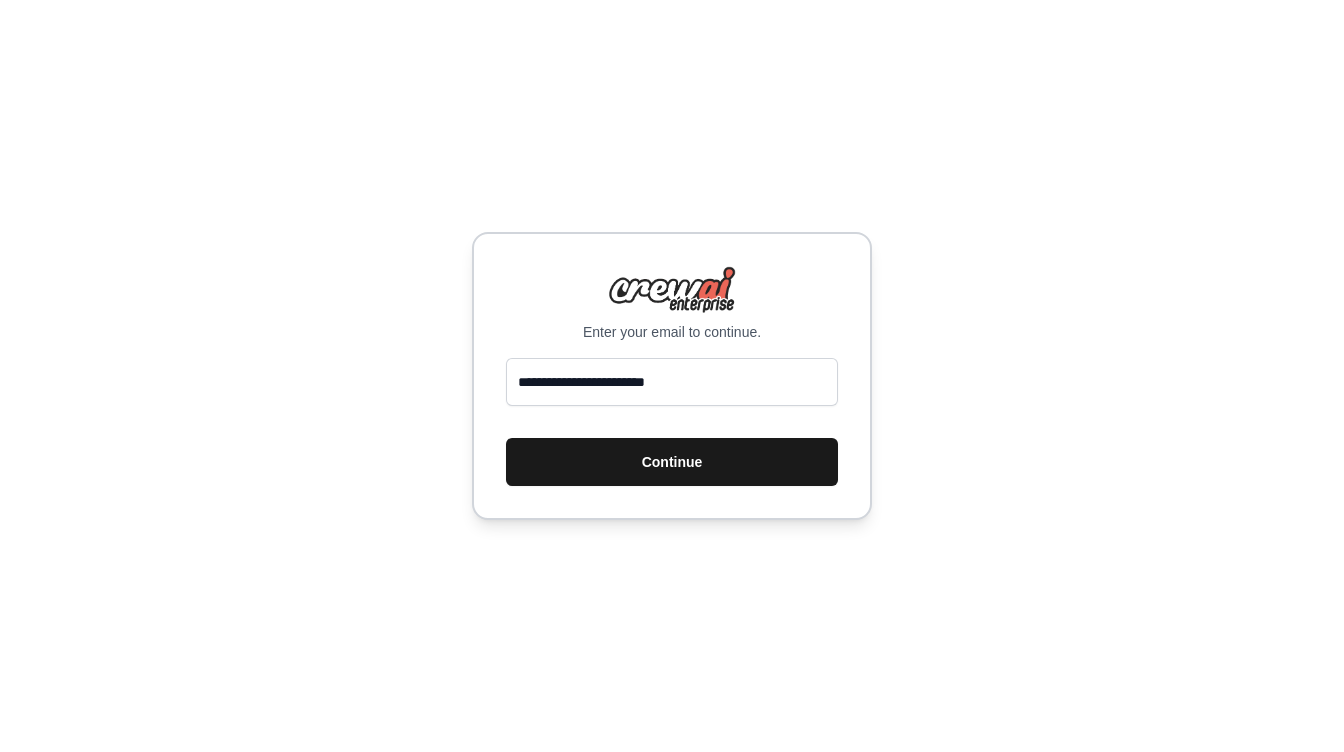 click on "Continue" at bounding box center [672, 462] 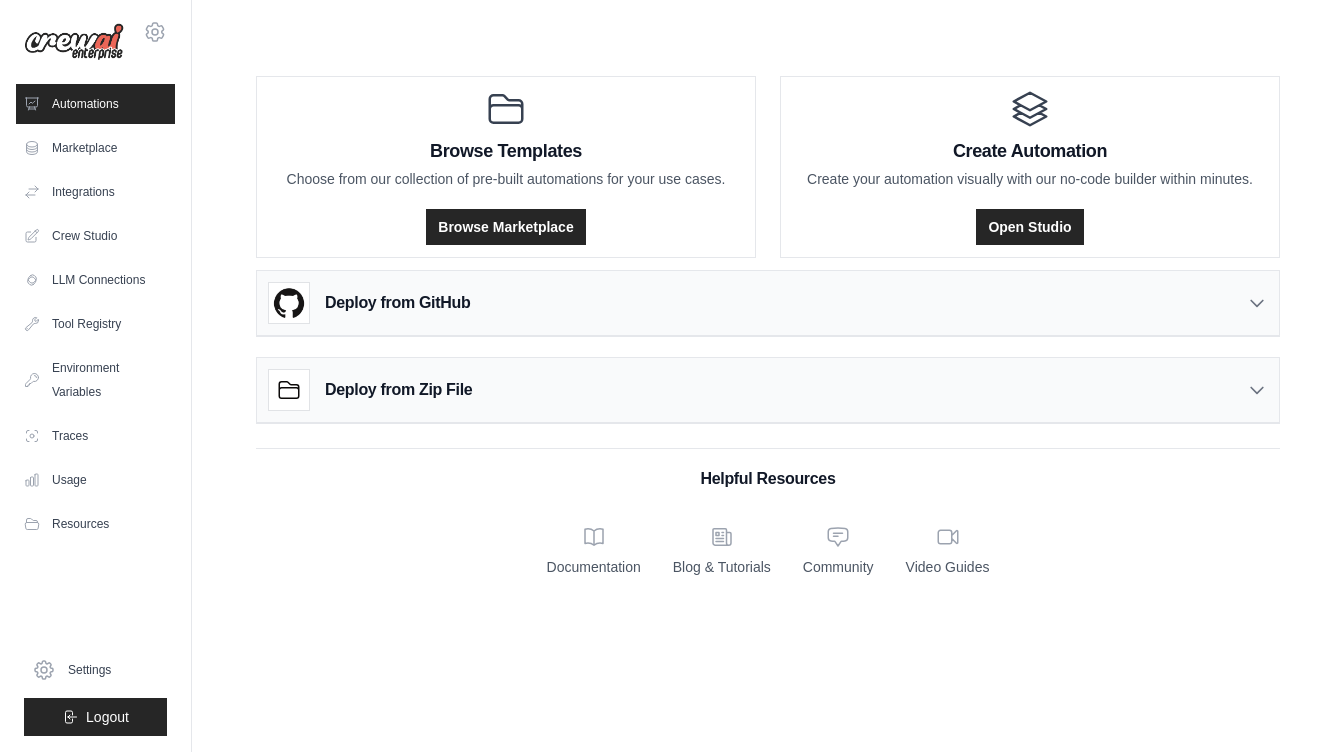 scroll, scrollTop: 0, scrollLeft: 0, axis: both 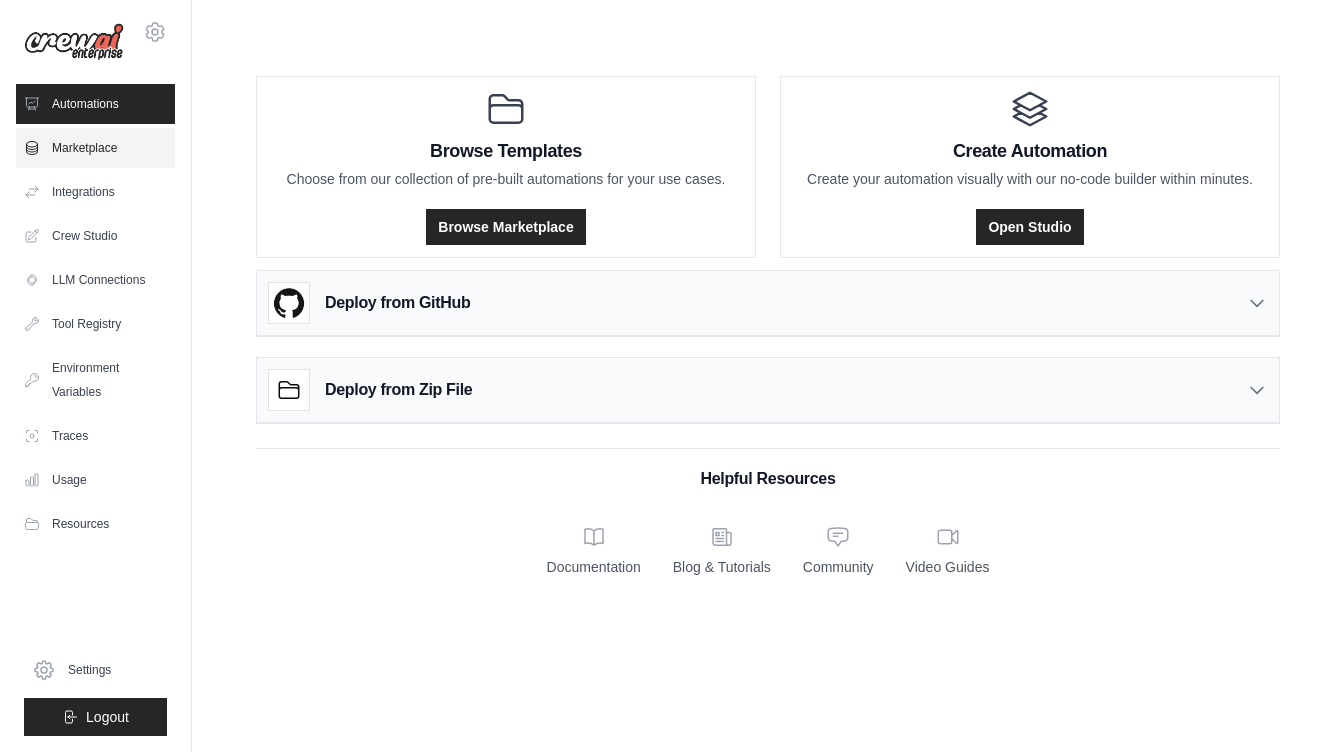 click on "Marketplace" at bounding box center [95, 148] 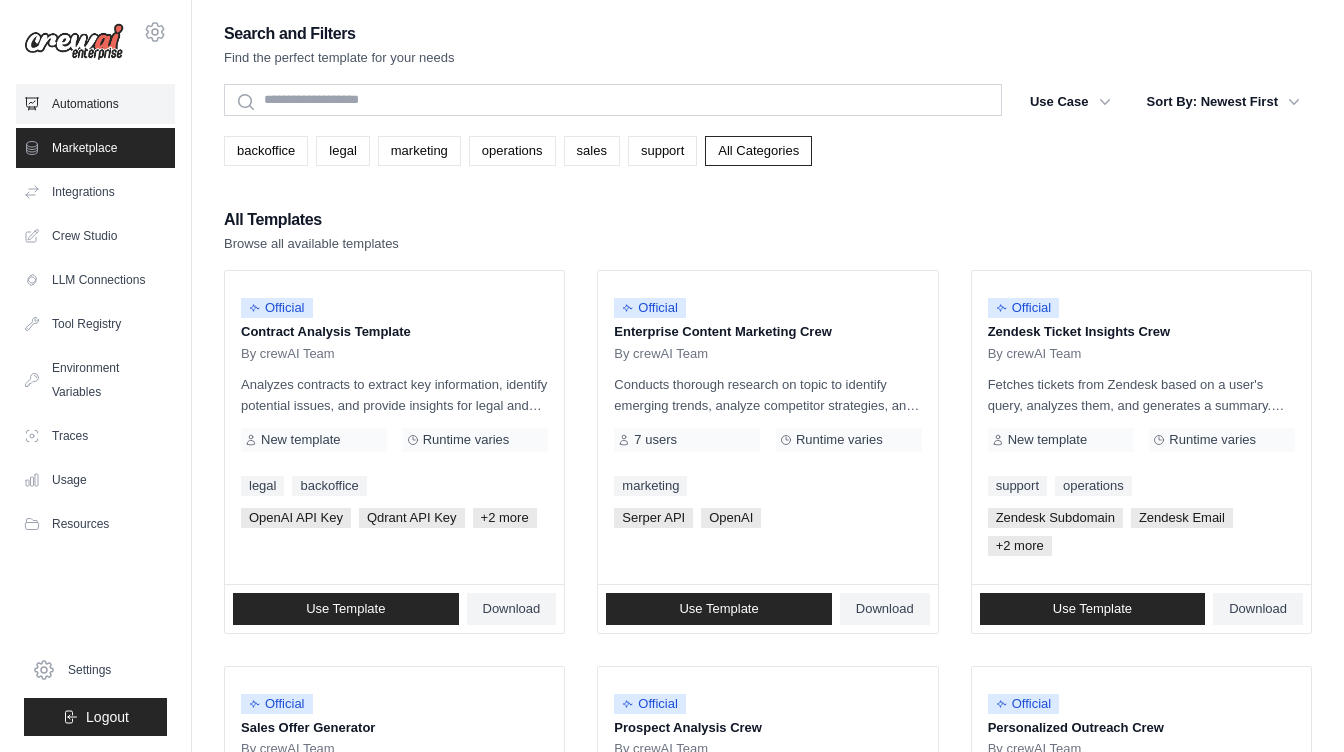 click on "Automations" at bounding box center [95, 104] 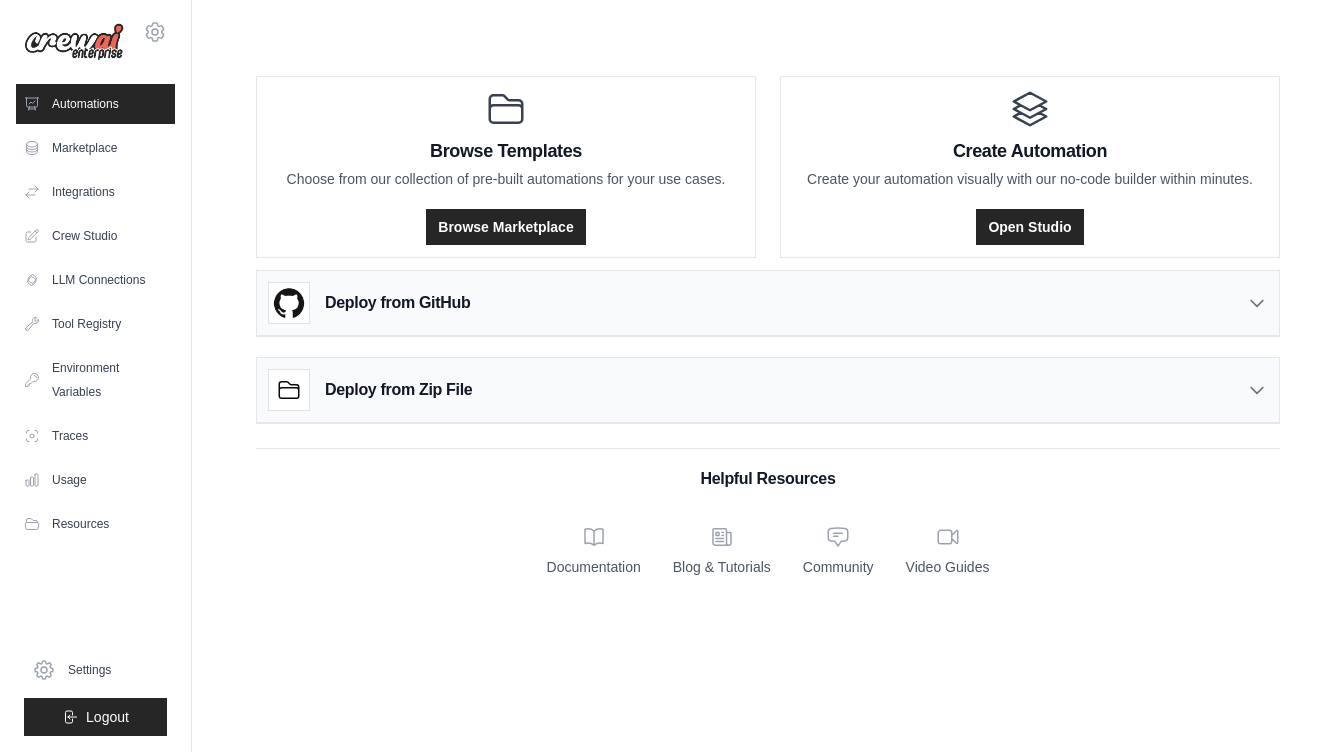 click on "Deploy from GitHub" at bounding box center [768, 303] 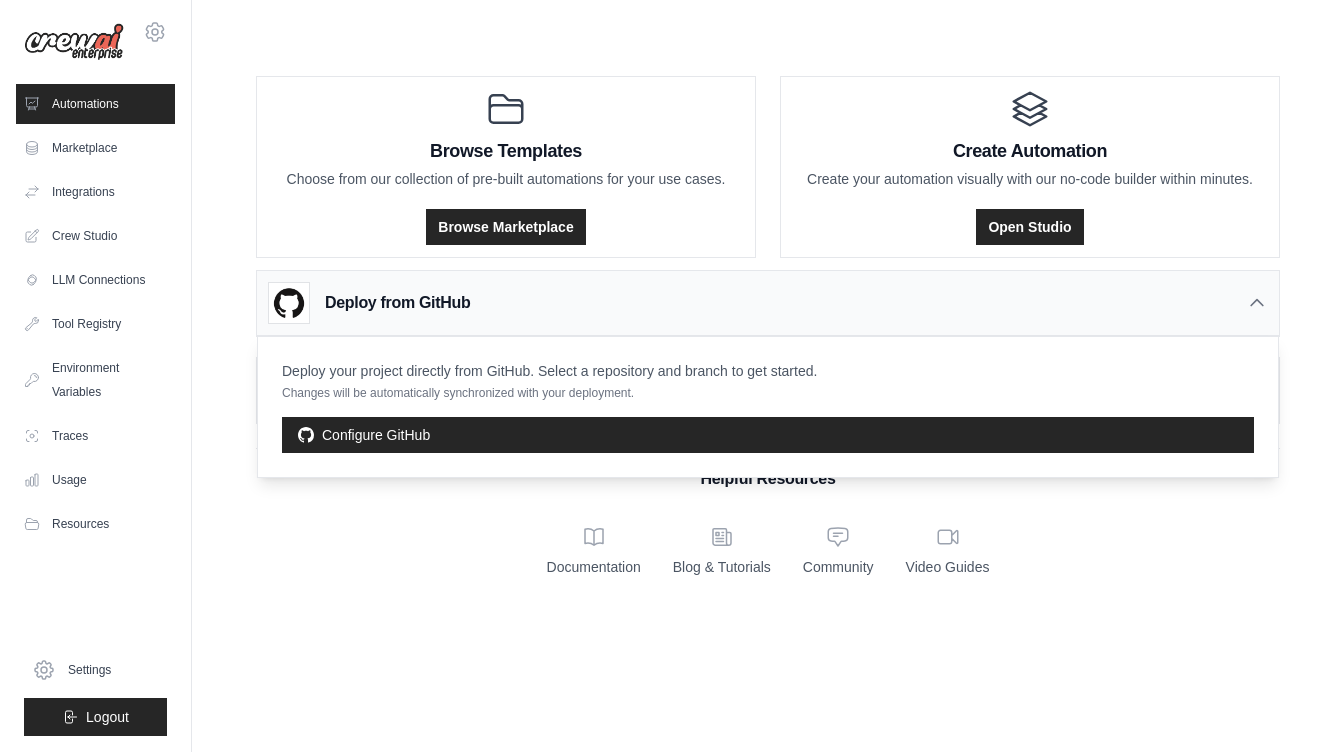 click on "Deploy from GitHub" at bounding box center [397, 303] 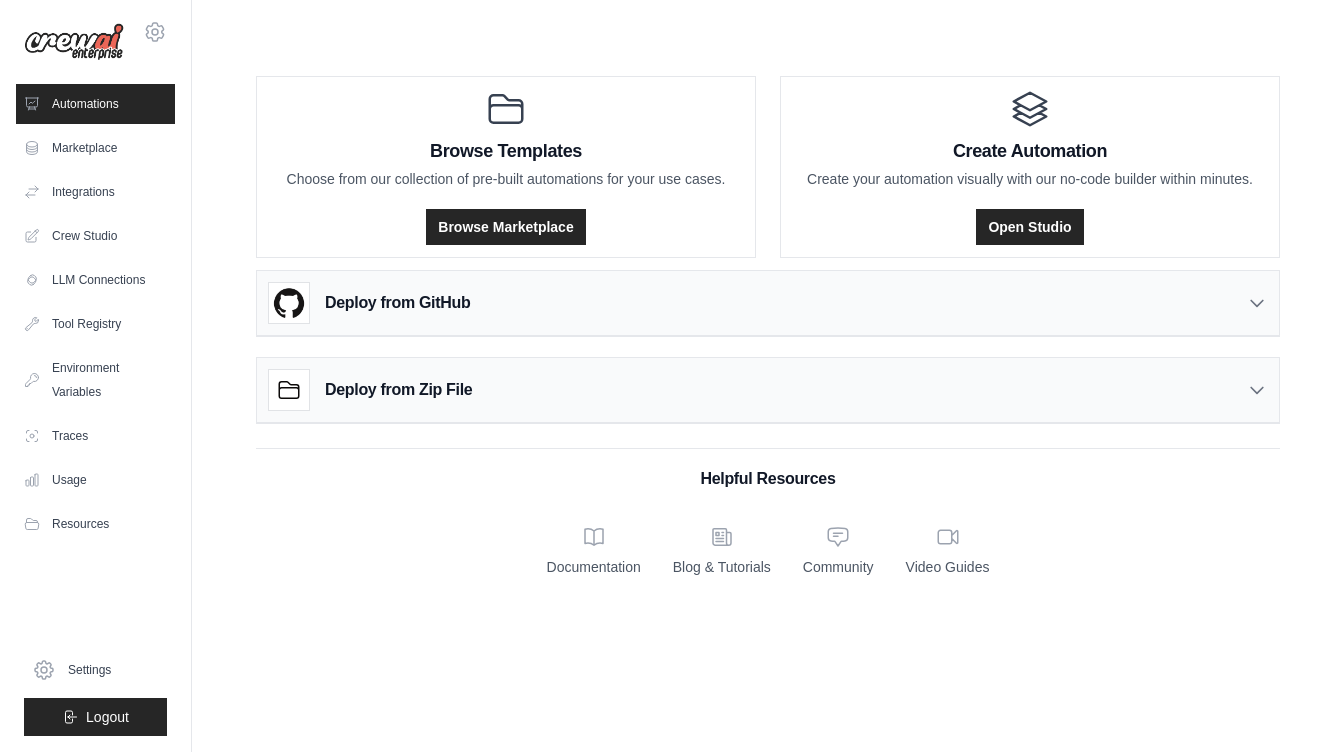 click on "Deploy from GitHub" at bounding box center [397, 303] 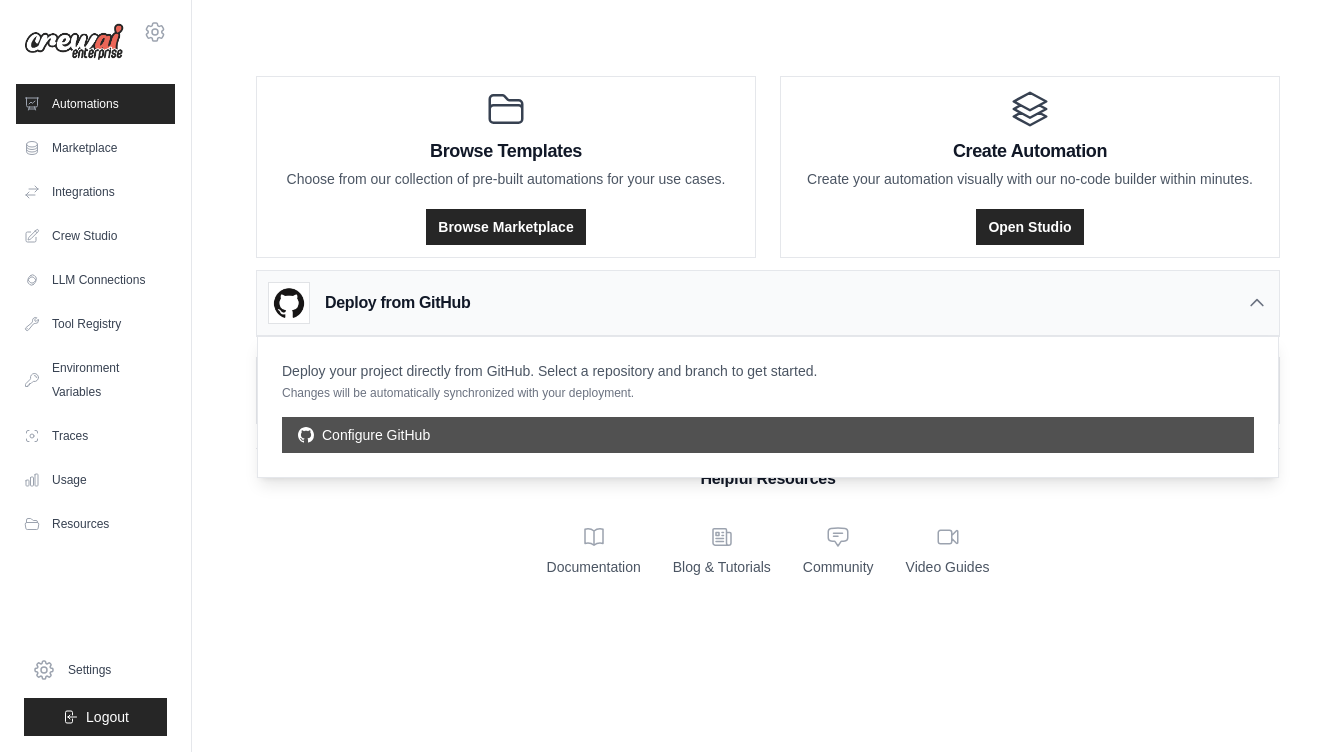 click on "Configure GitHub" at bounding box center (768, 435) 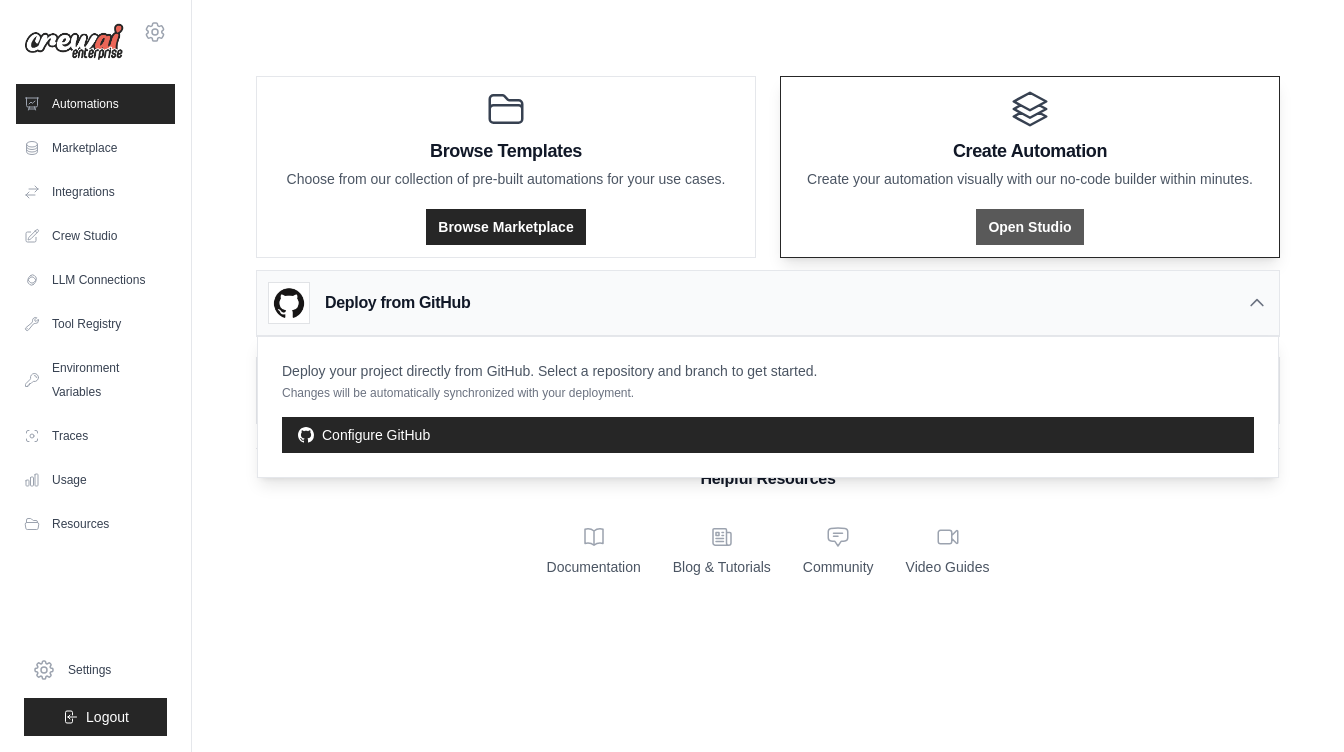 click on "Open Studio" at bounding box center [1029, 227] 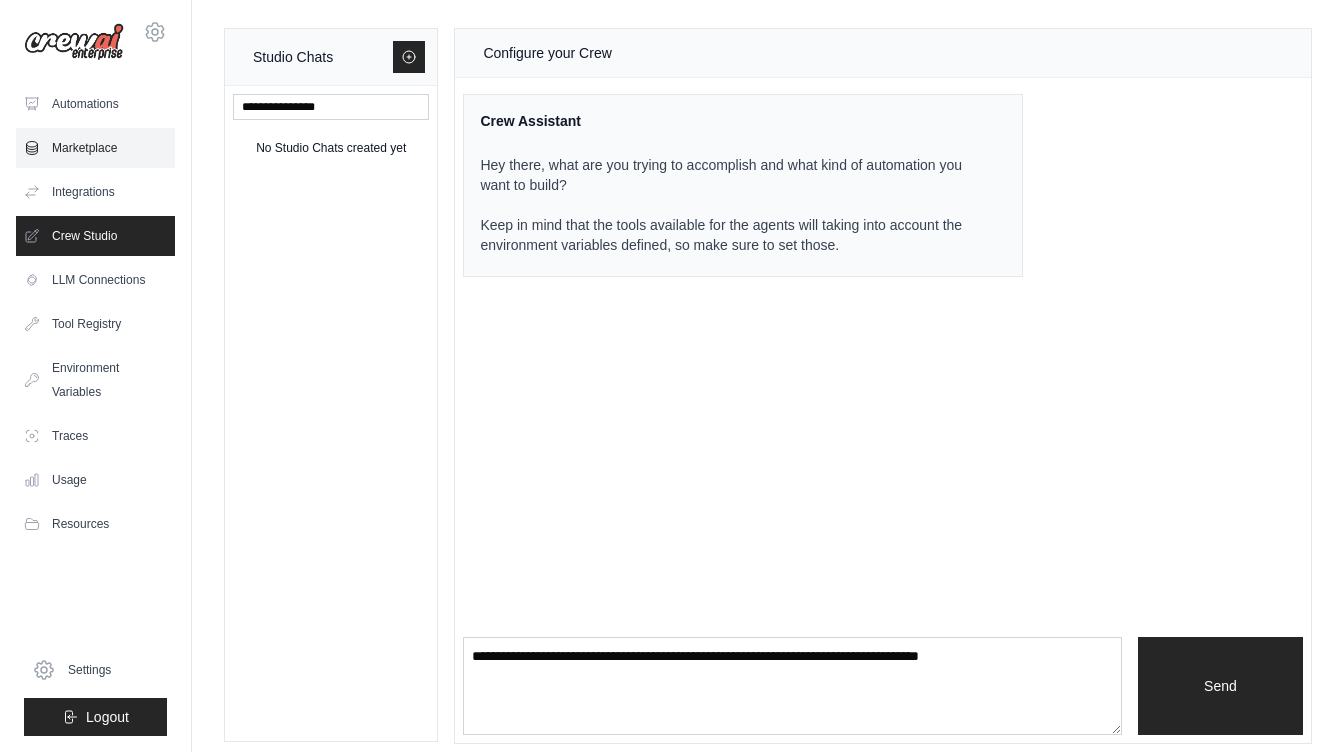 click on "Marketplace" at bounding box center [95, 148] 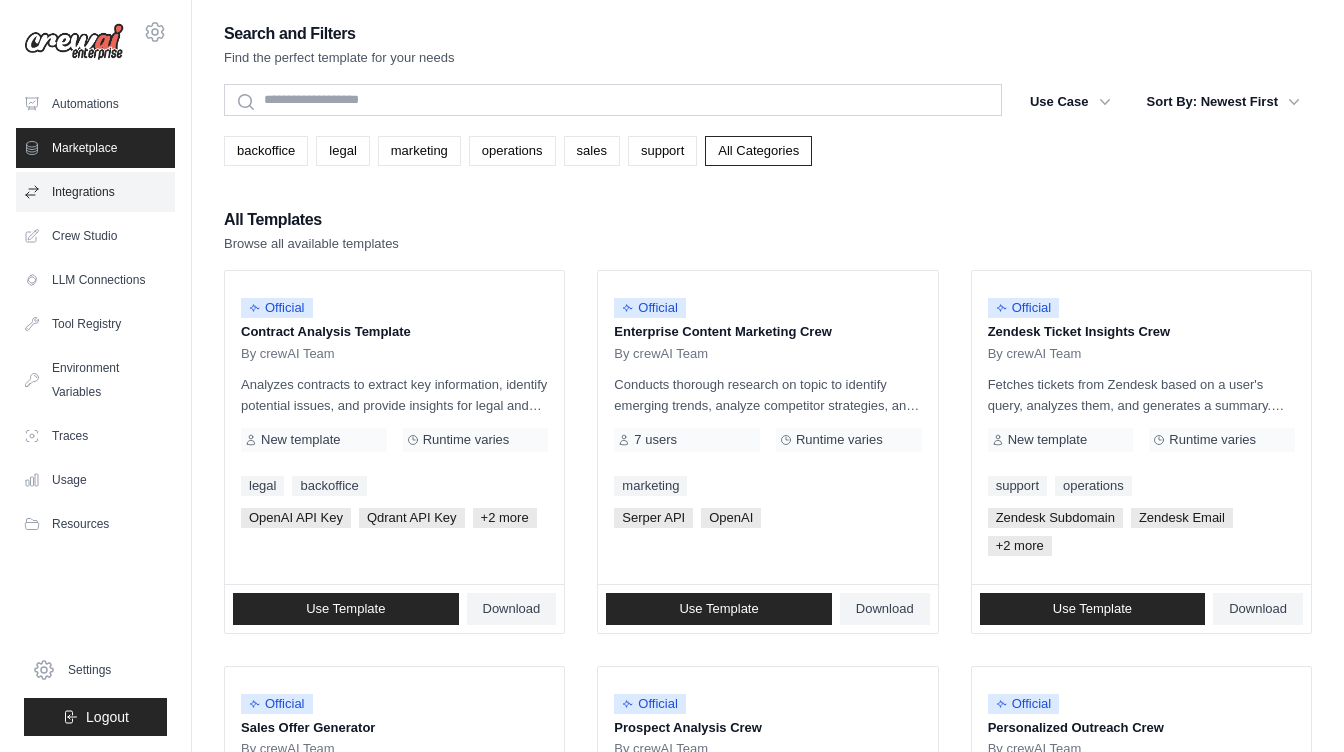 click on "Integrations" at bounding box center [95, 192] 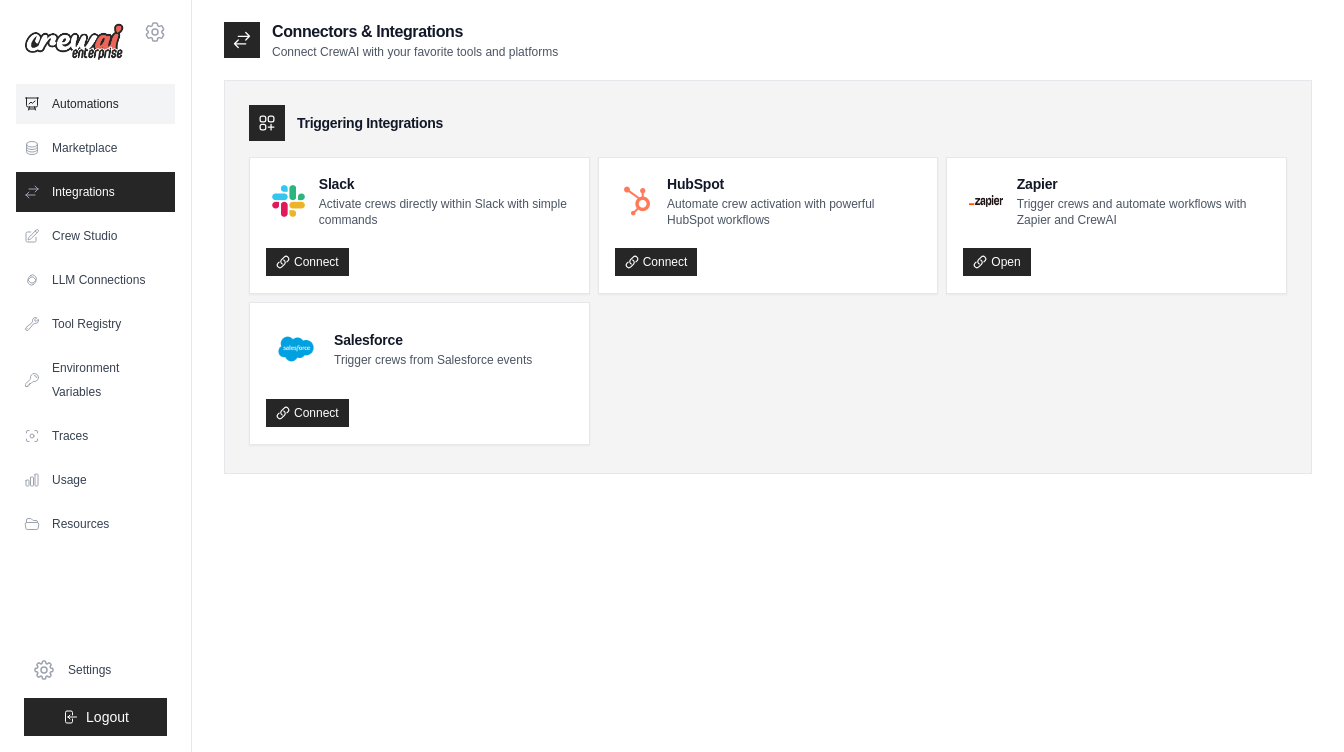 click on "Automations" at bounding box center [95, 104] 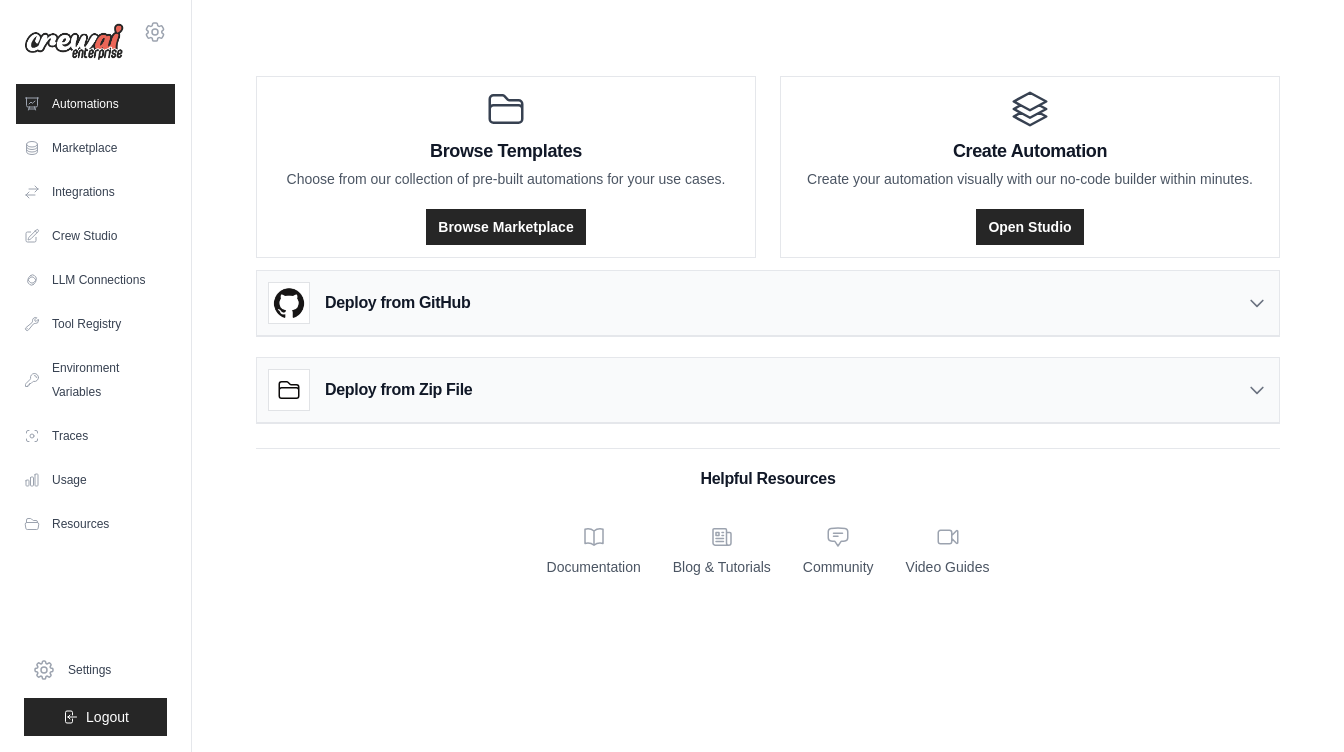 click on "Deploy from GitHub" at bounding box center (397, 303) 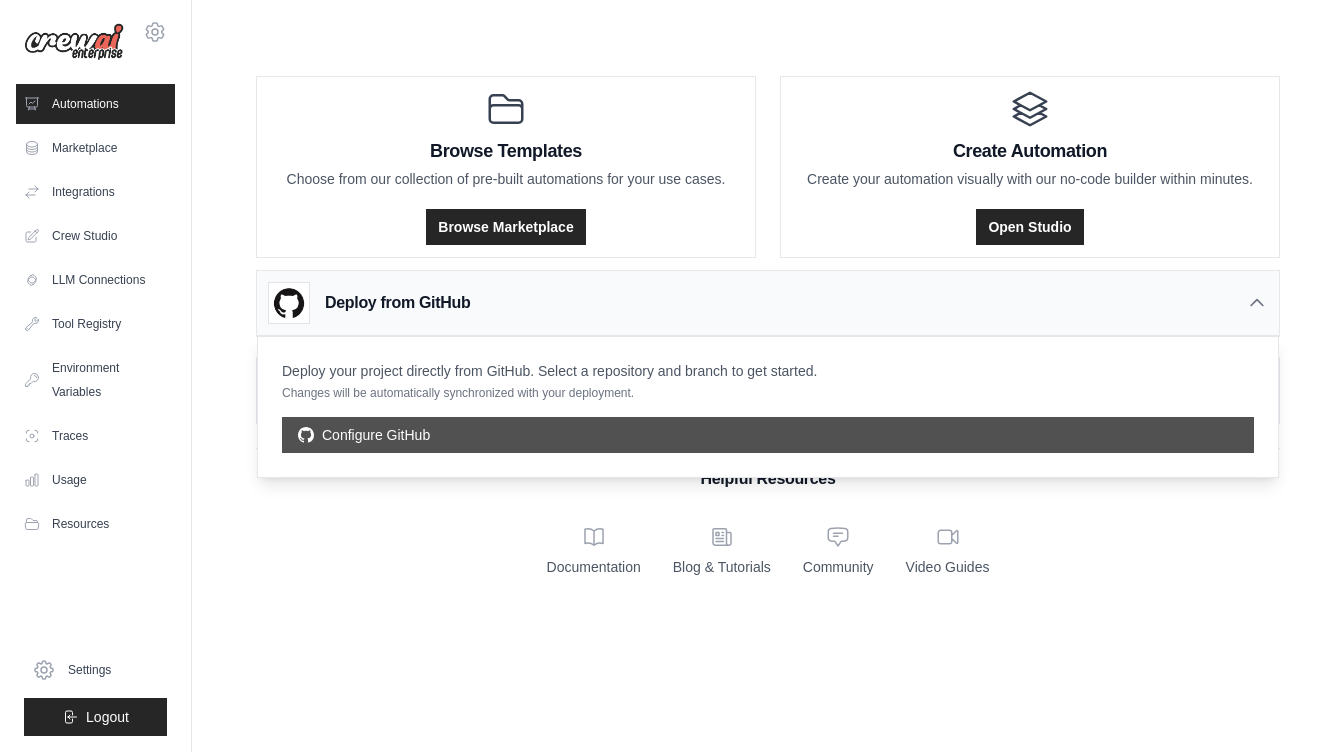click on "Configure GitHub" at bounding box center (768, 435) 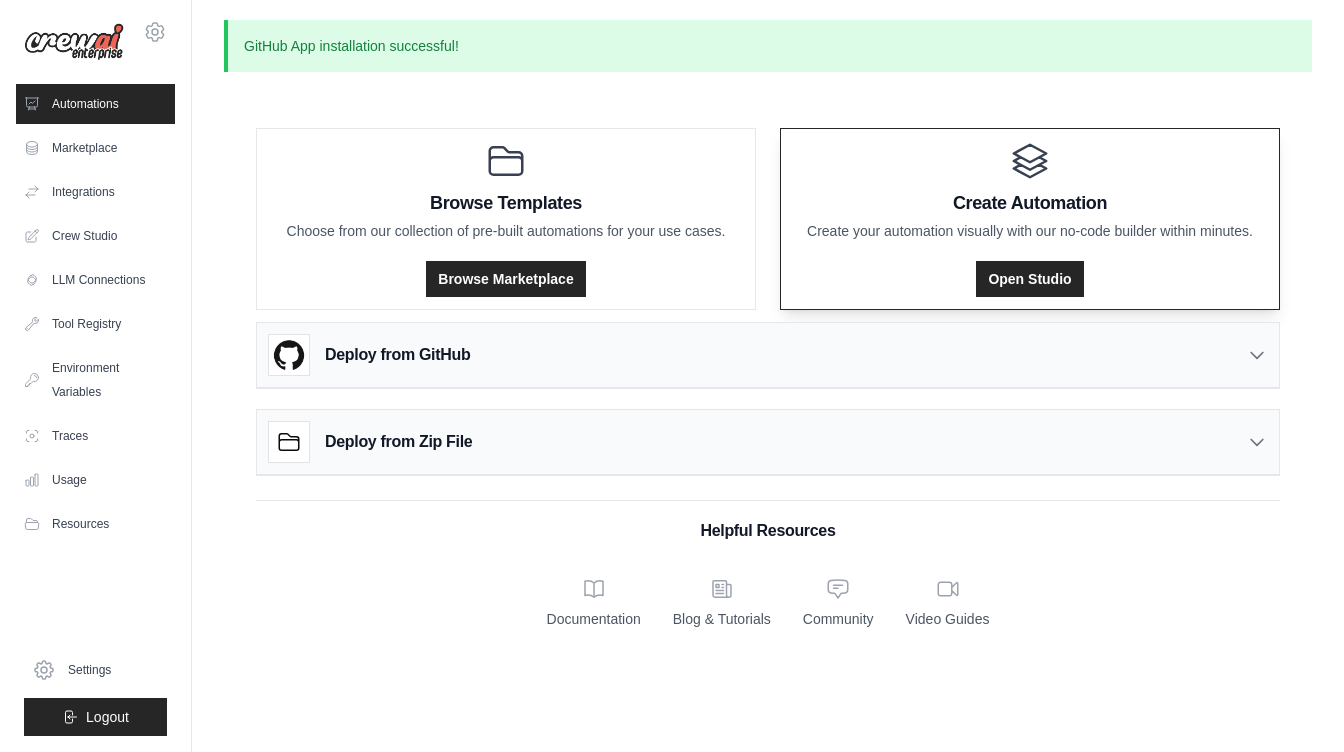 scroll, scrollTop: 0, scrollLeft: 0, axis: both 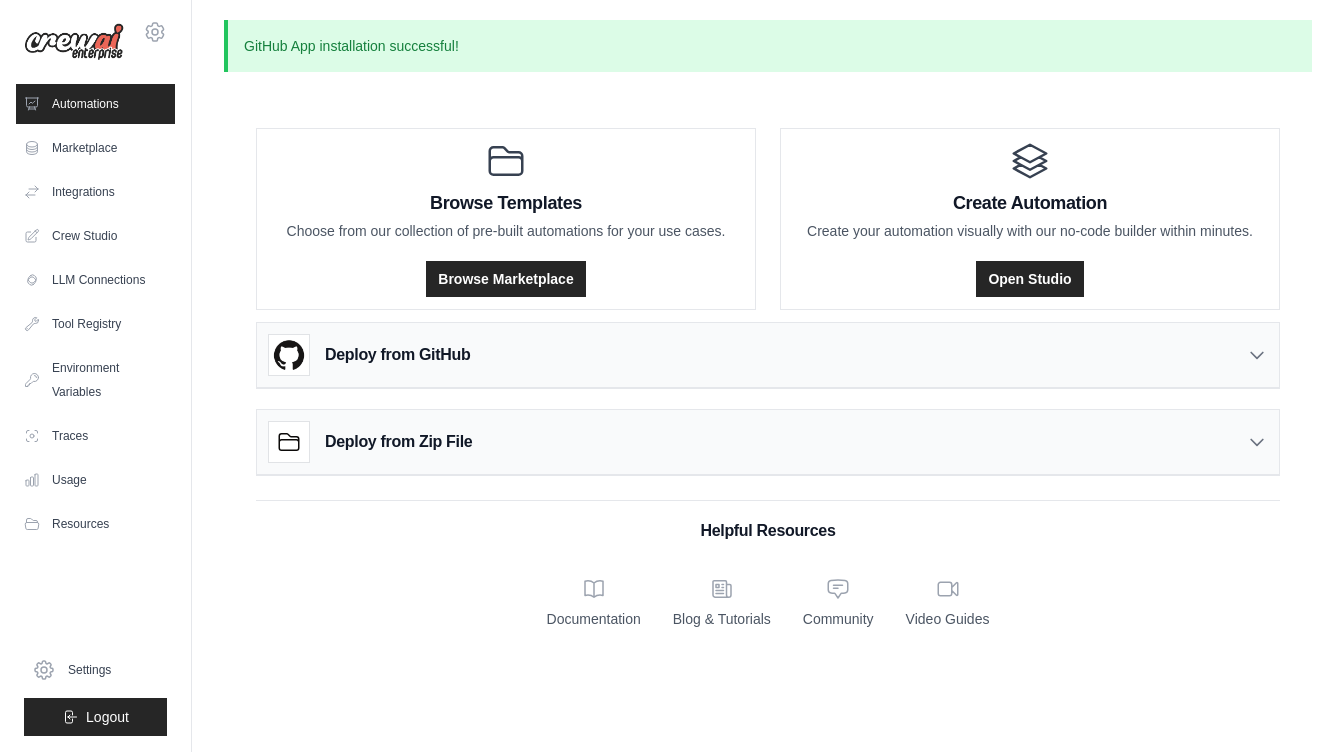 click on "Deploy from GitHub" at bounding box center (768, 355) 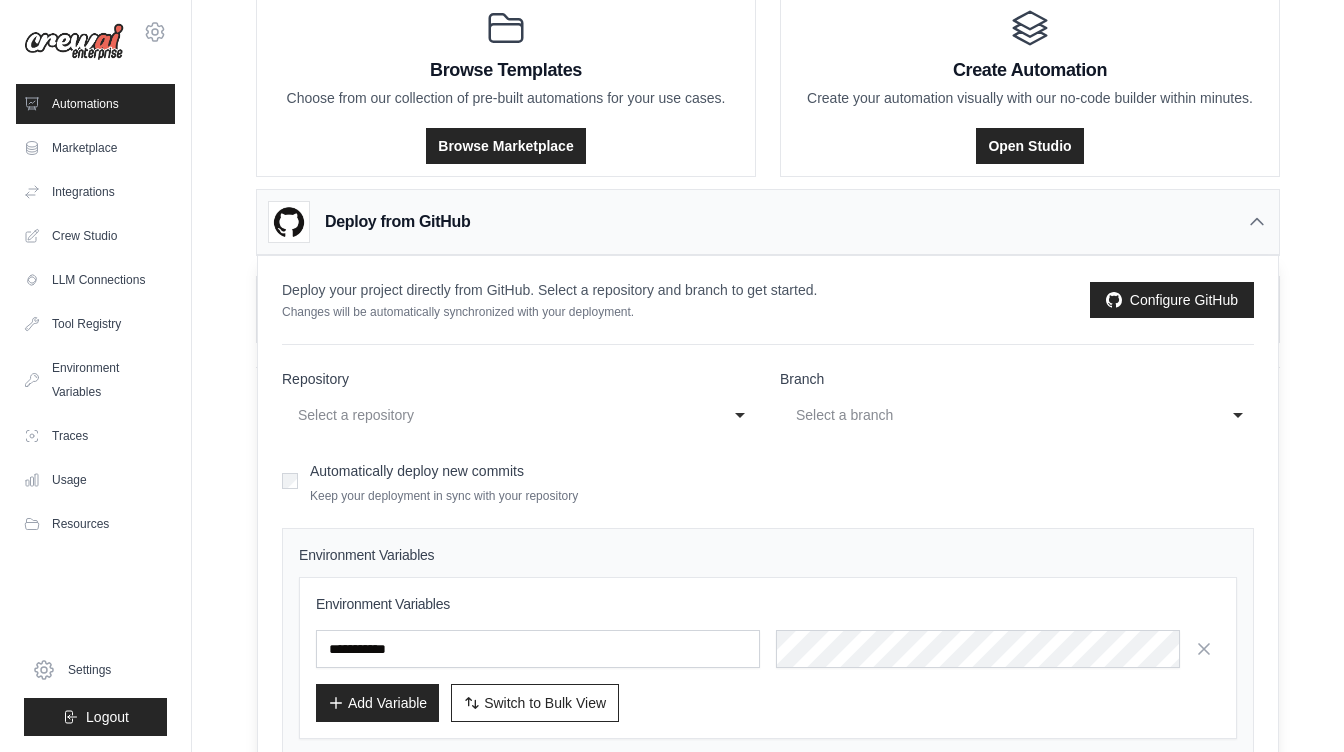 scroll, scrollTop: 140, scrollLeft: 0, axis: vertical 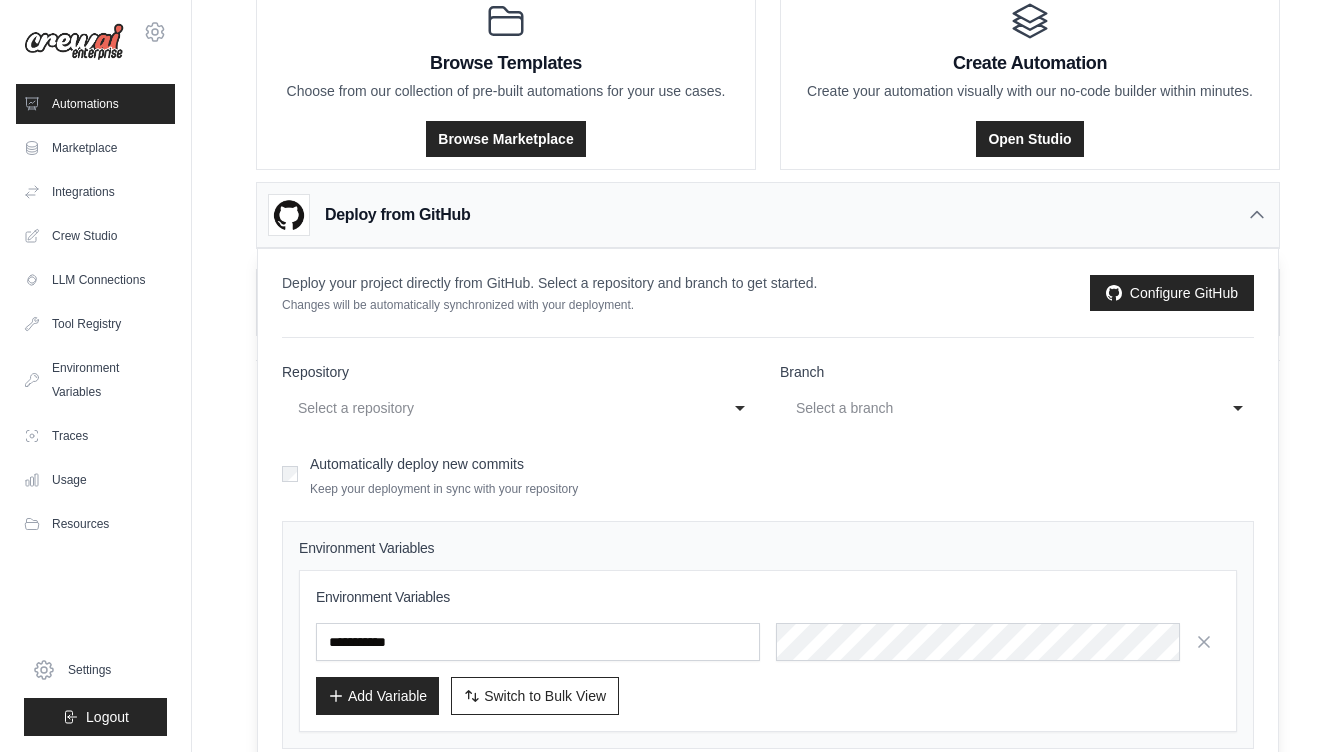 click on "Select a repository" at bounding box center [499, 408] 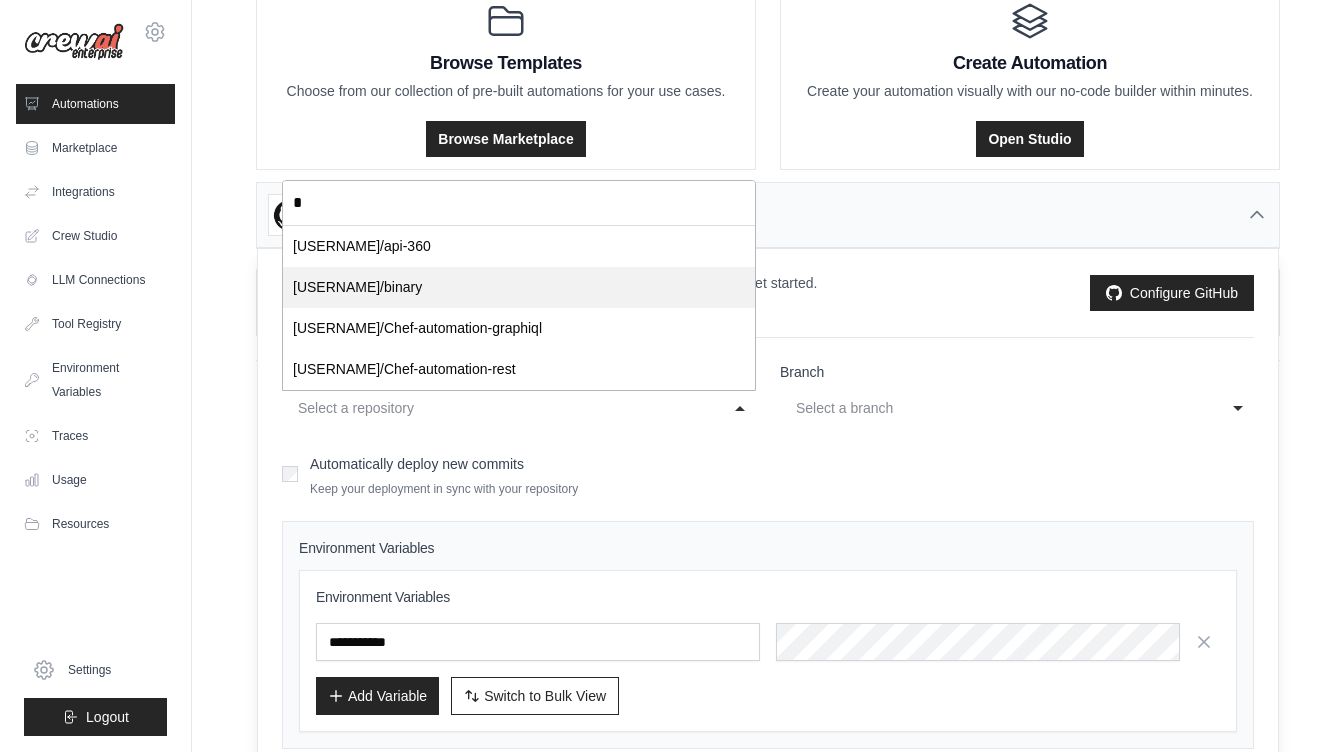 scroll, scrollTop: 0, scrollLeft: 0, axis: both 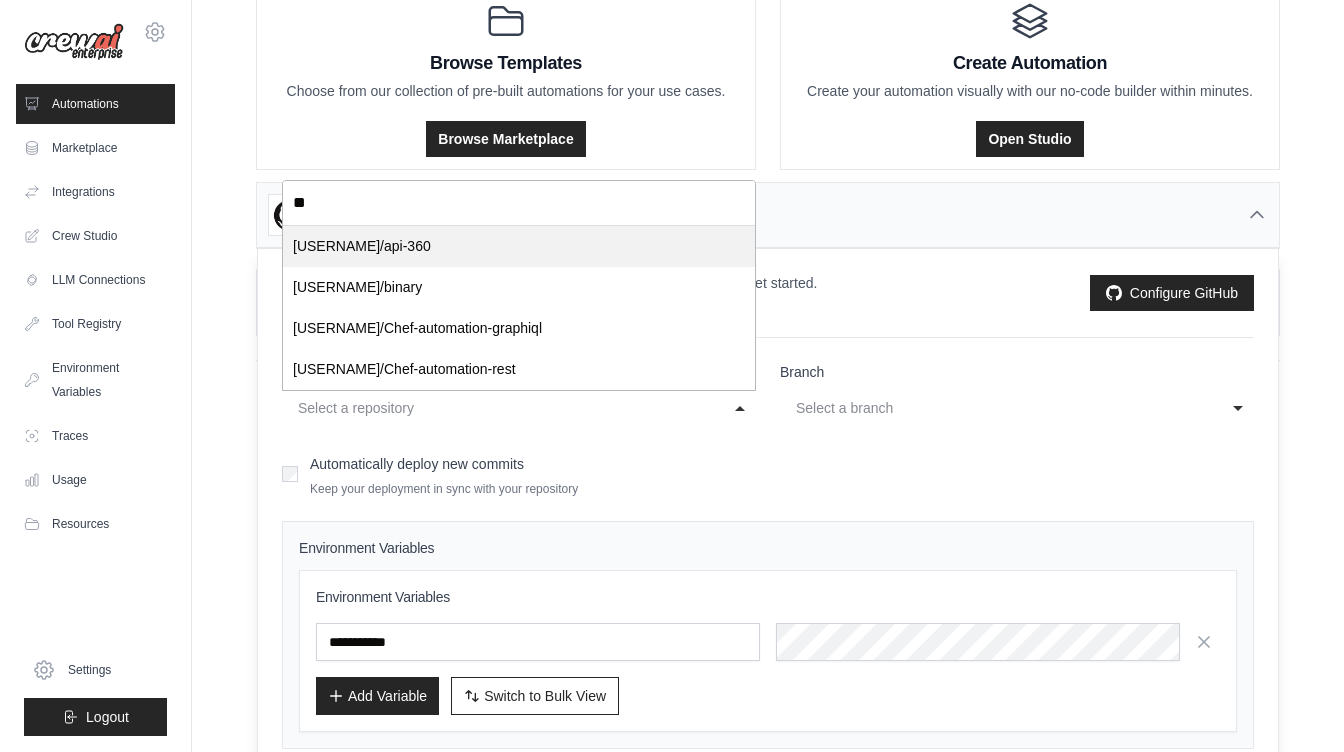 type on "***" 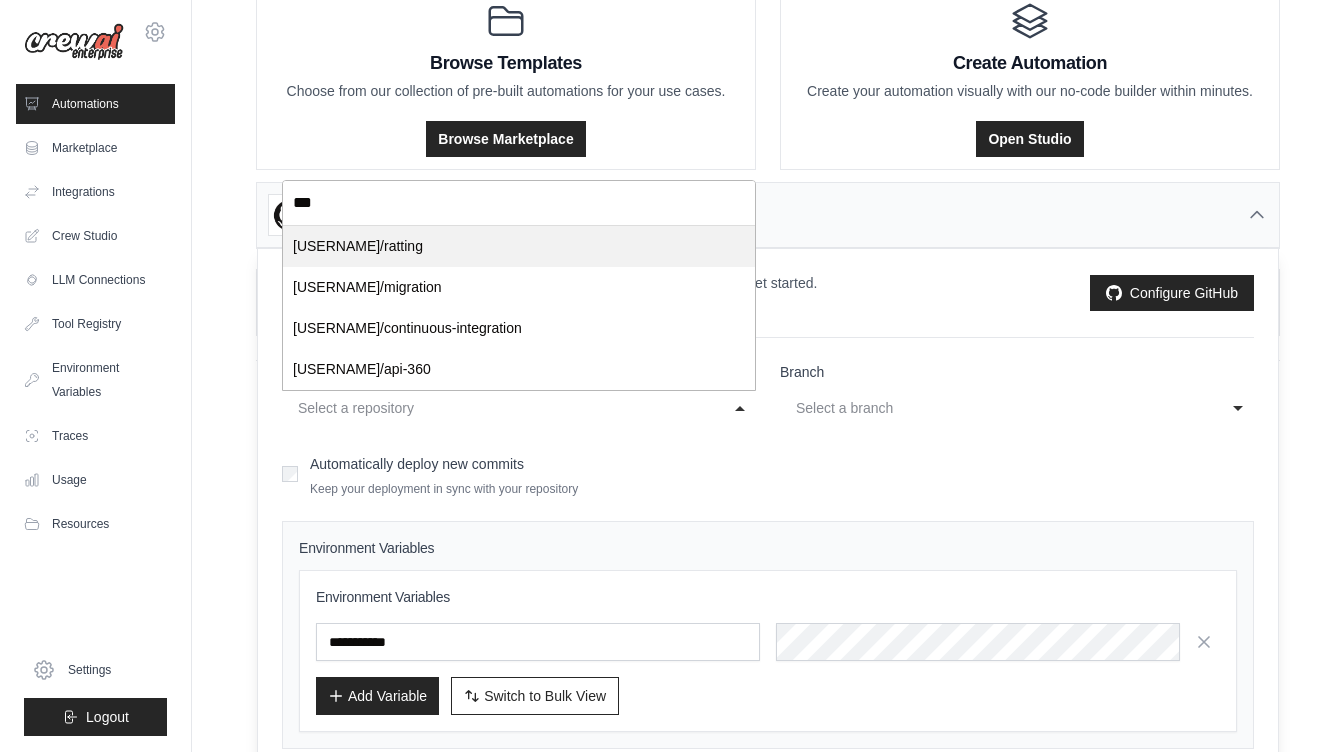 select on "*********" 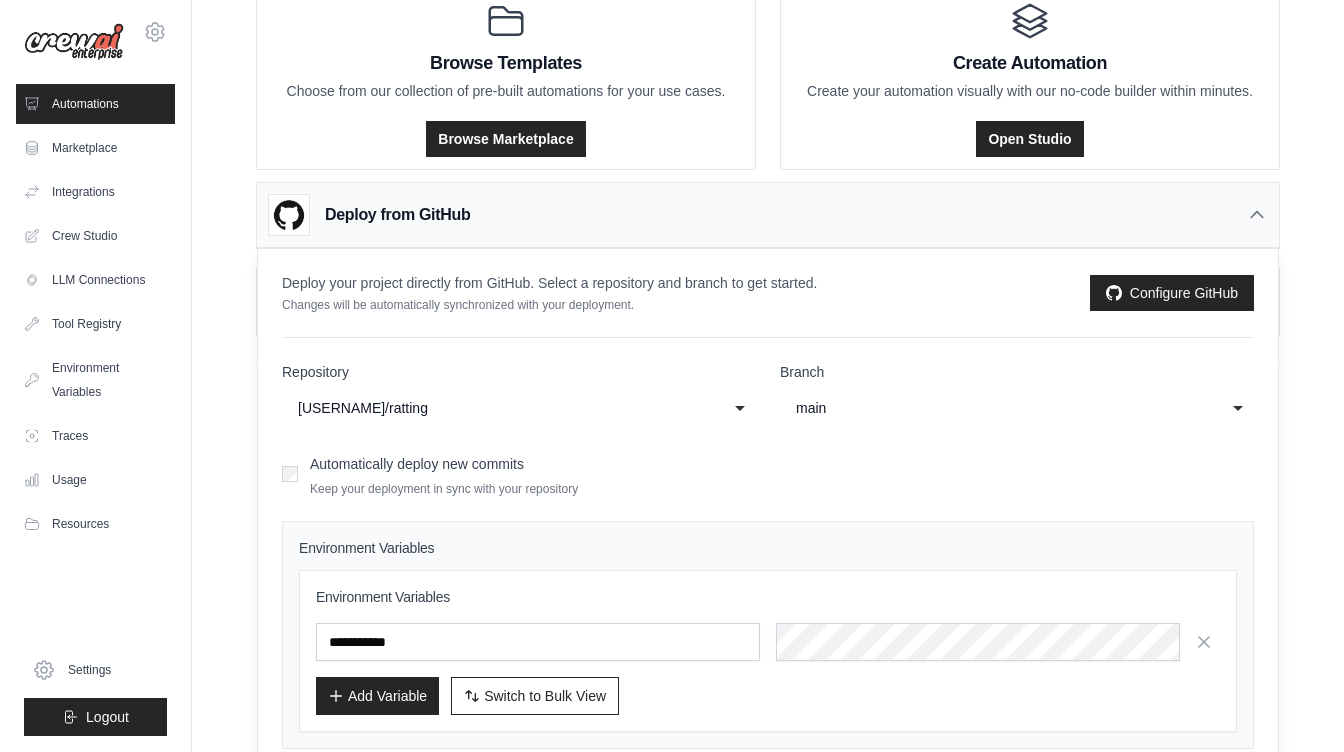 click on "main" 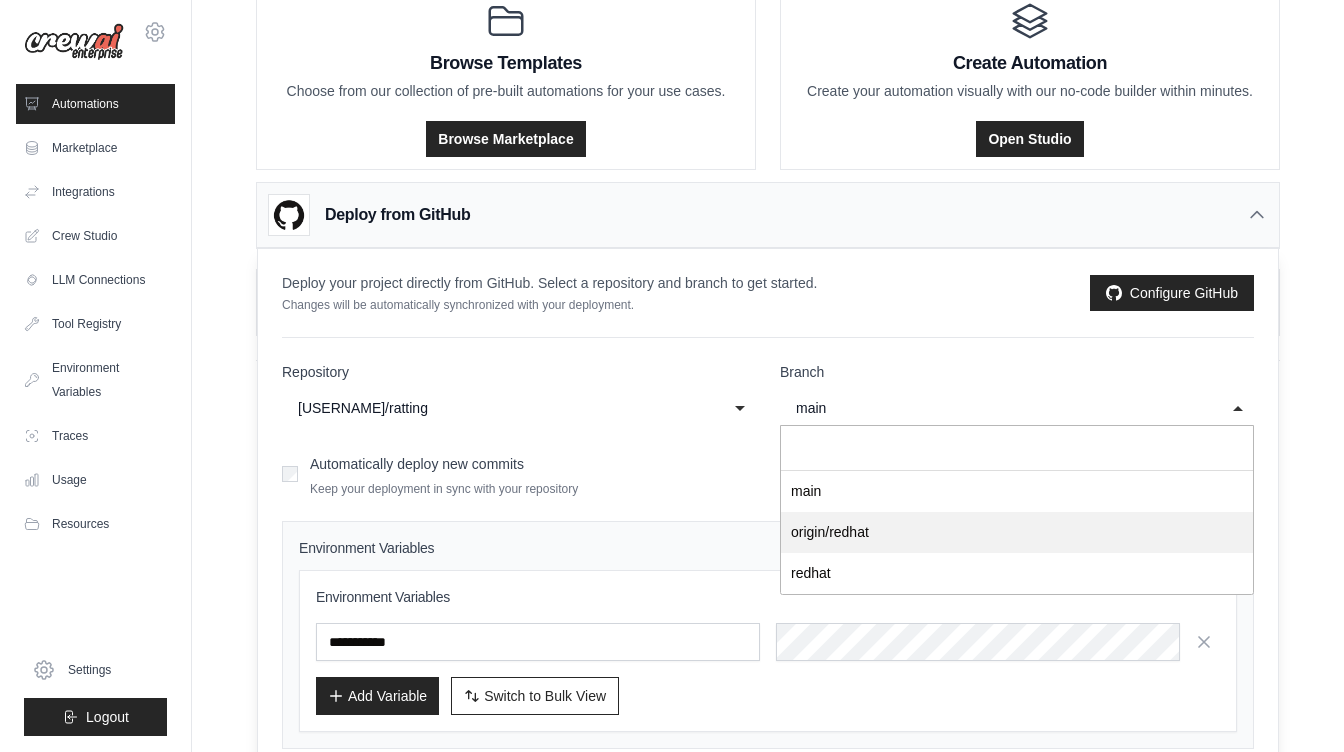 select on "**********" 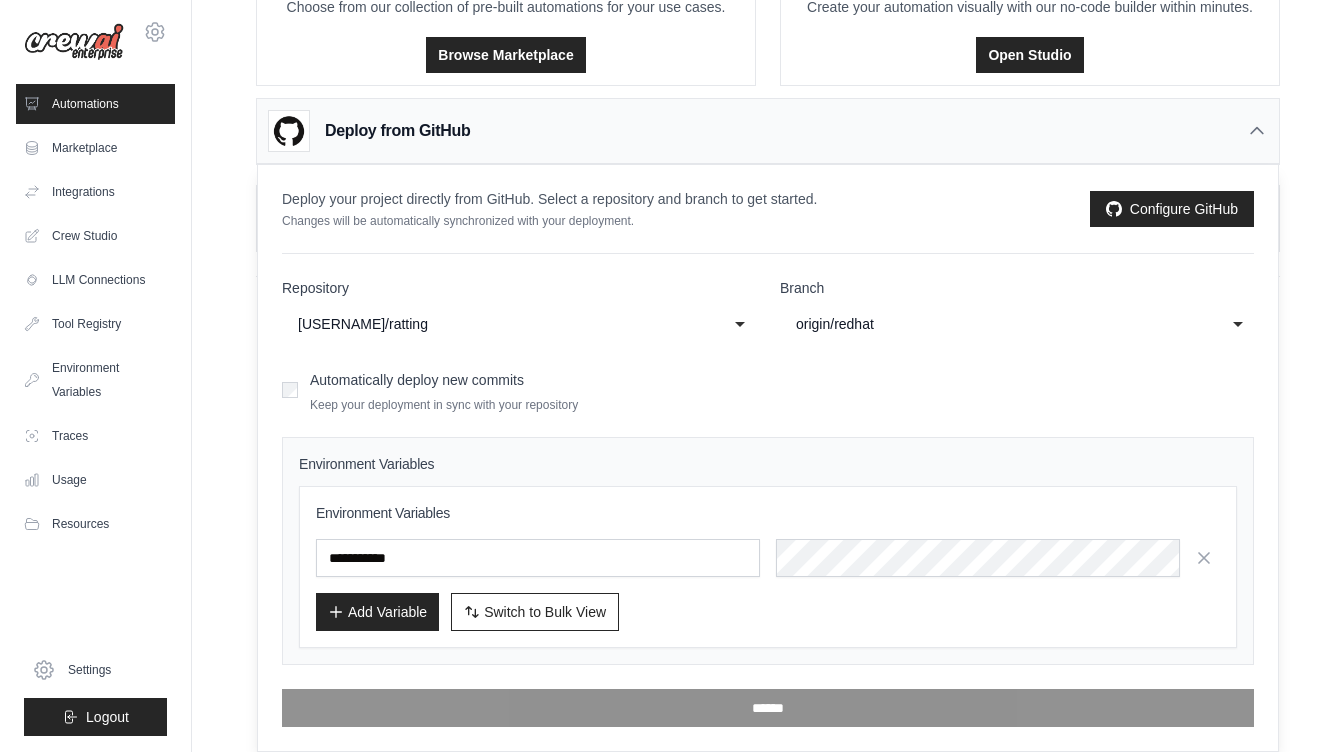 scroll, scrollTop: 244, scrollLeft: 0, axis: vertical 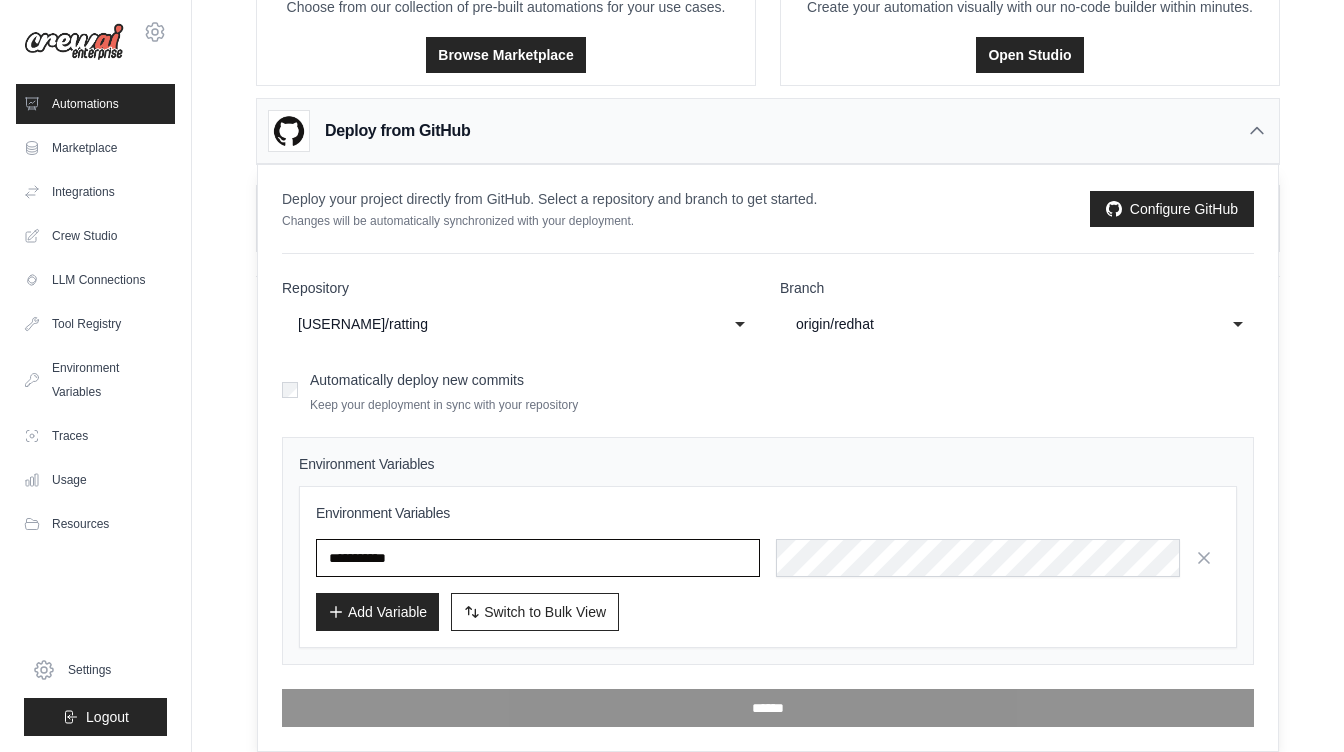 click at bounding box center [538, 558] 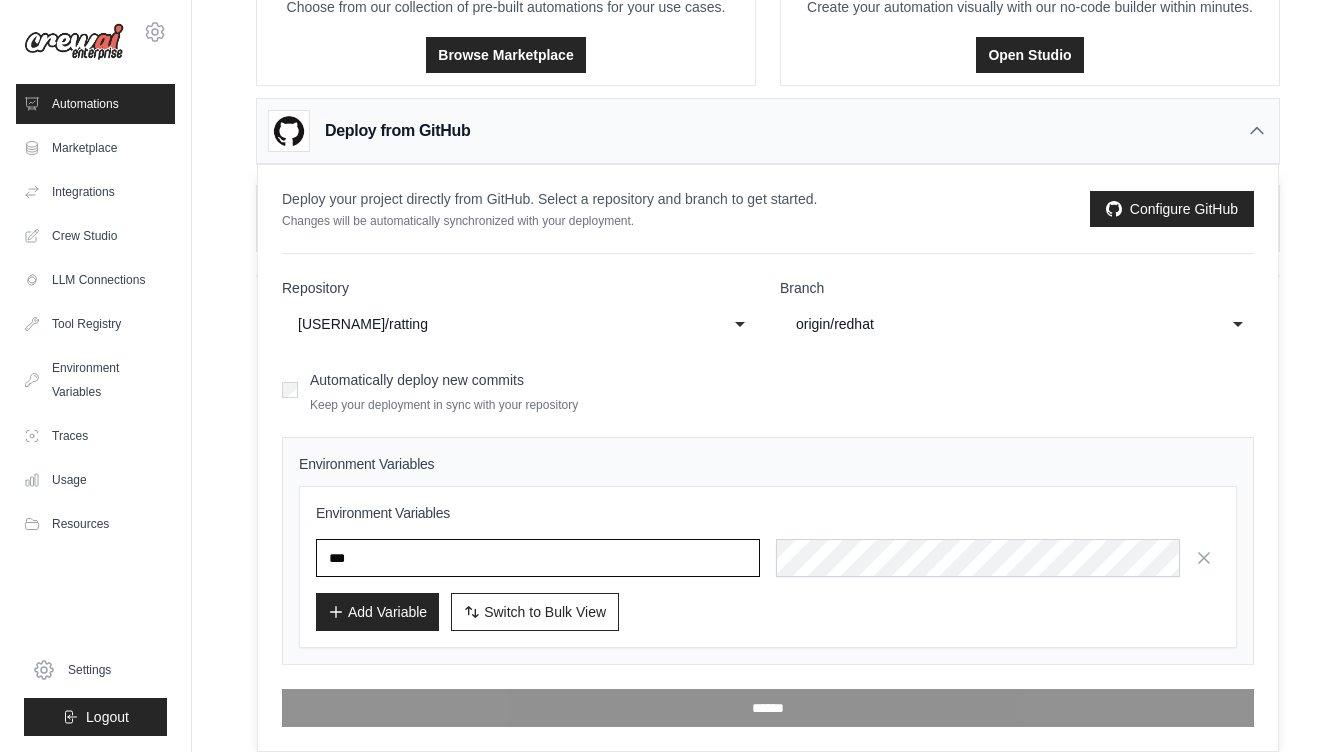 type on "***" 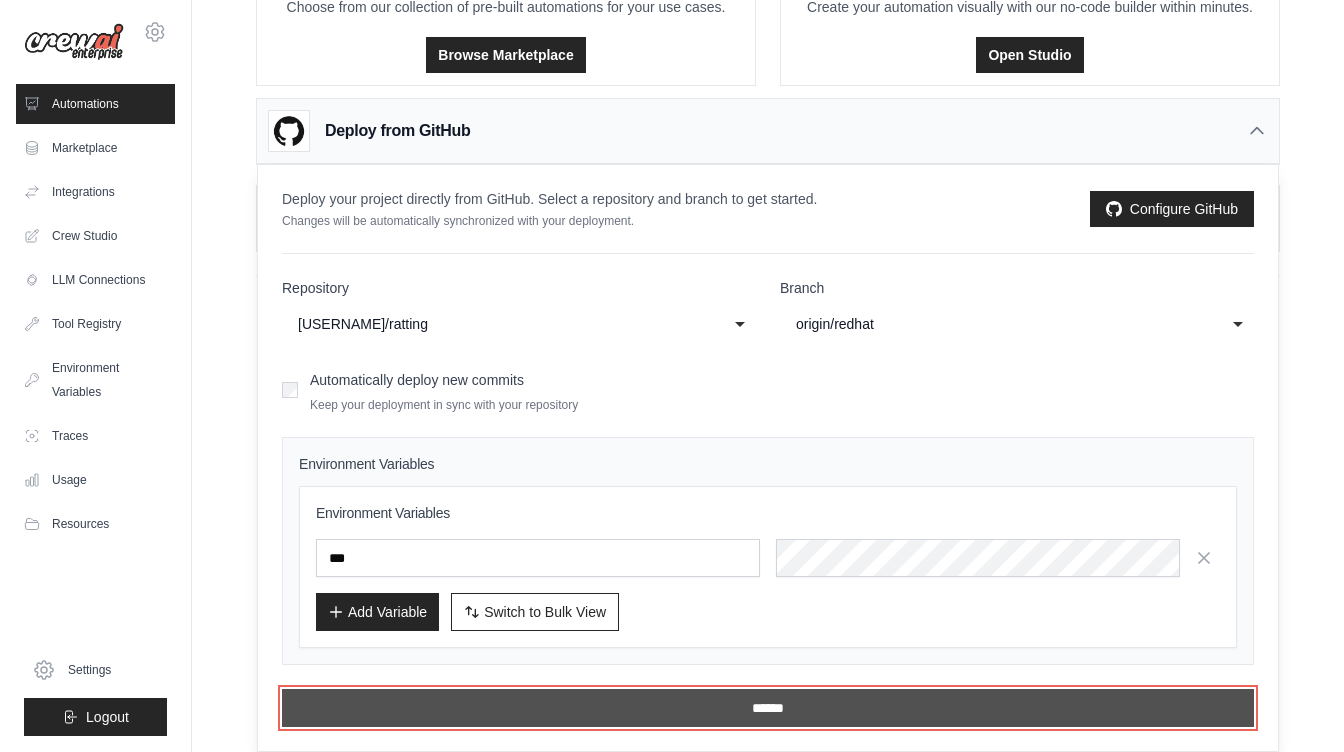 click on "******" at bounding box center (768, 708) 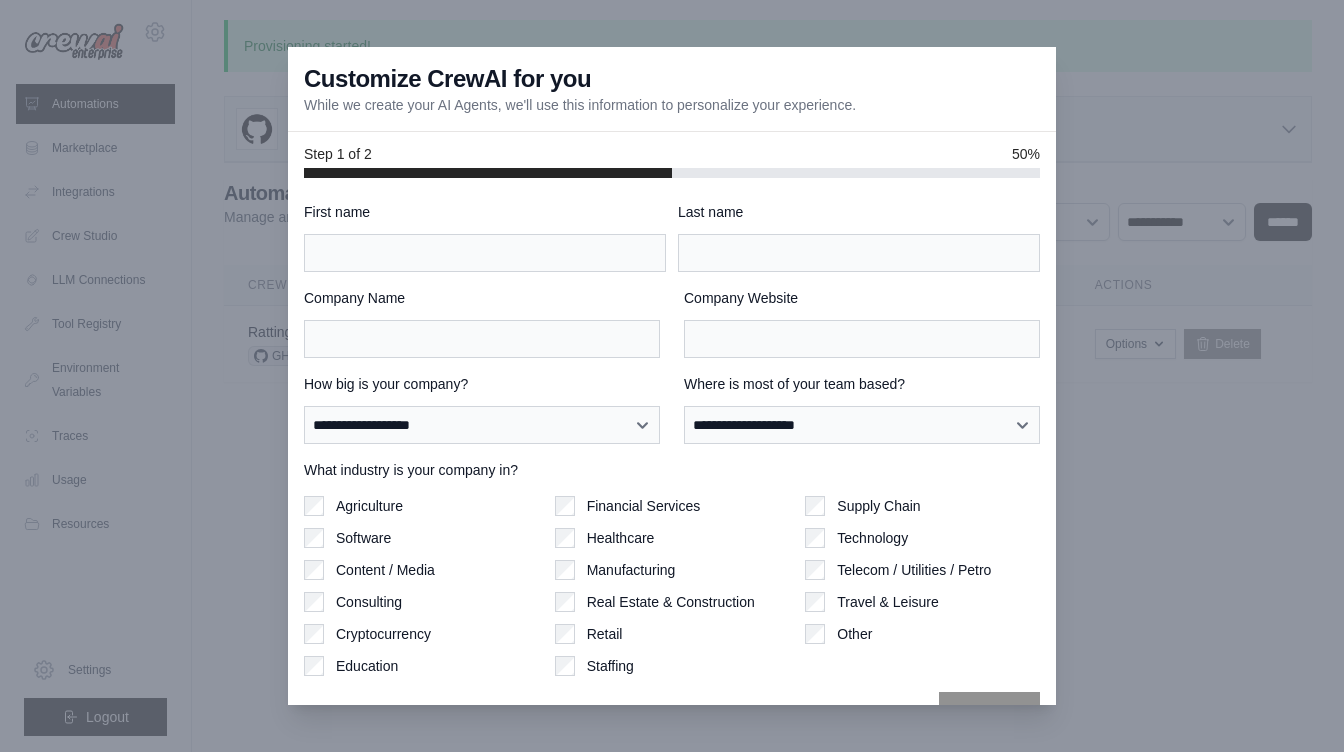 scroll, scrollTop: 0, scrollLeft: 0, axis: both 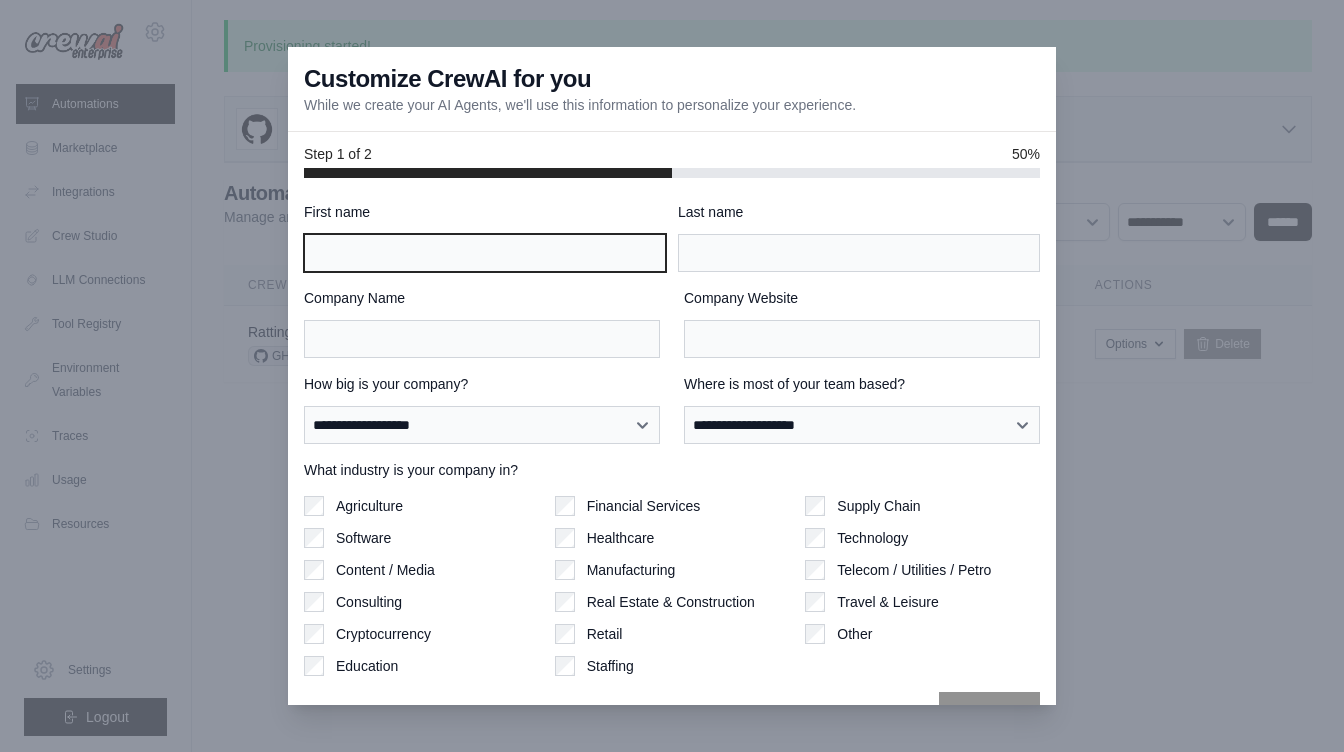 click on "First name" at bounding box center [485, 253] 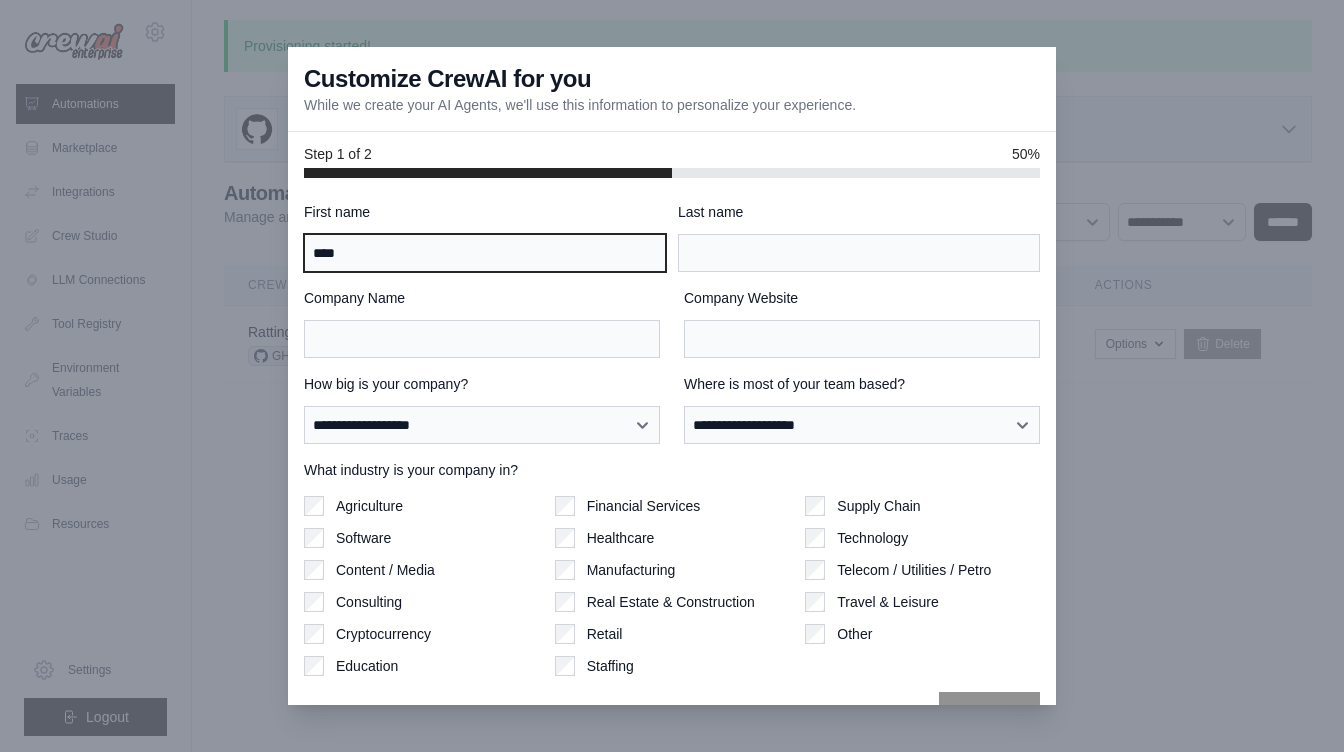 type on "****" 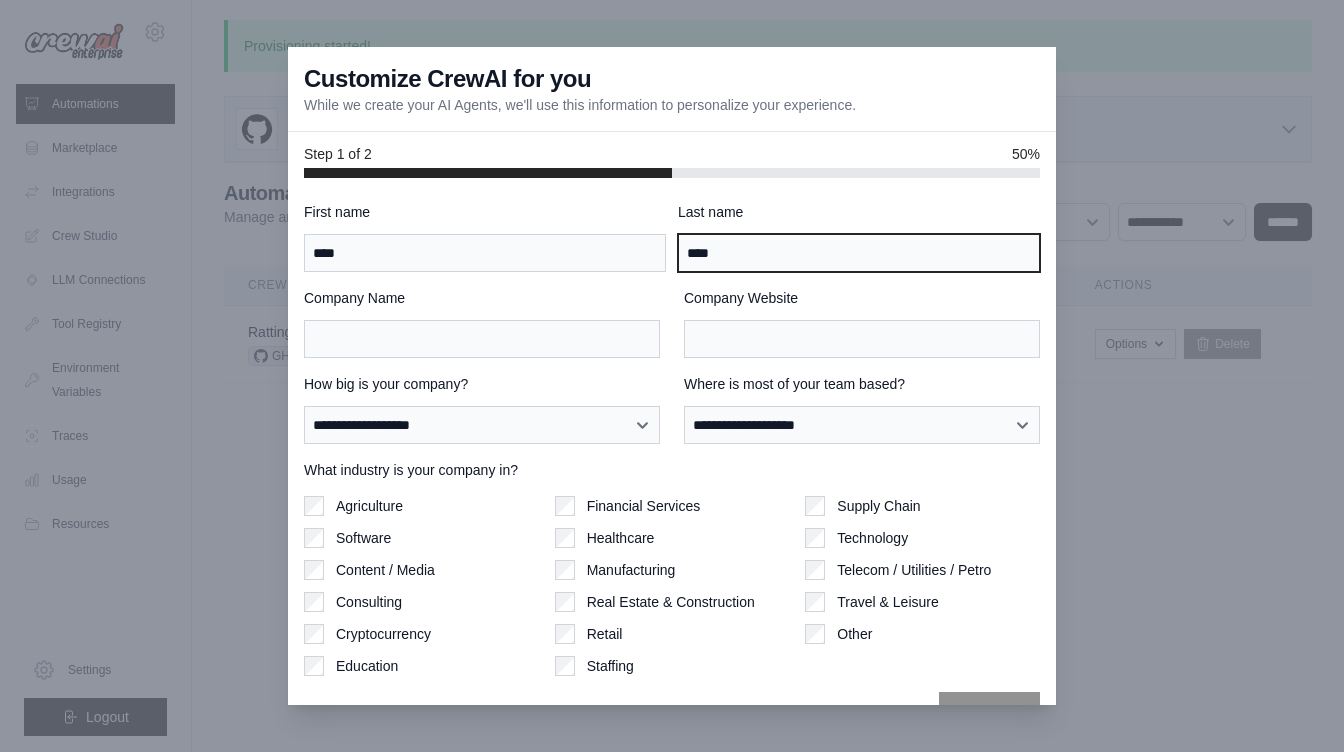 type on "****" 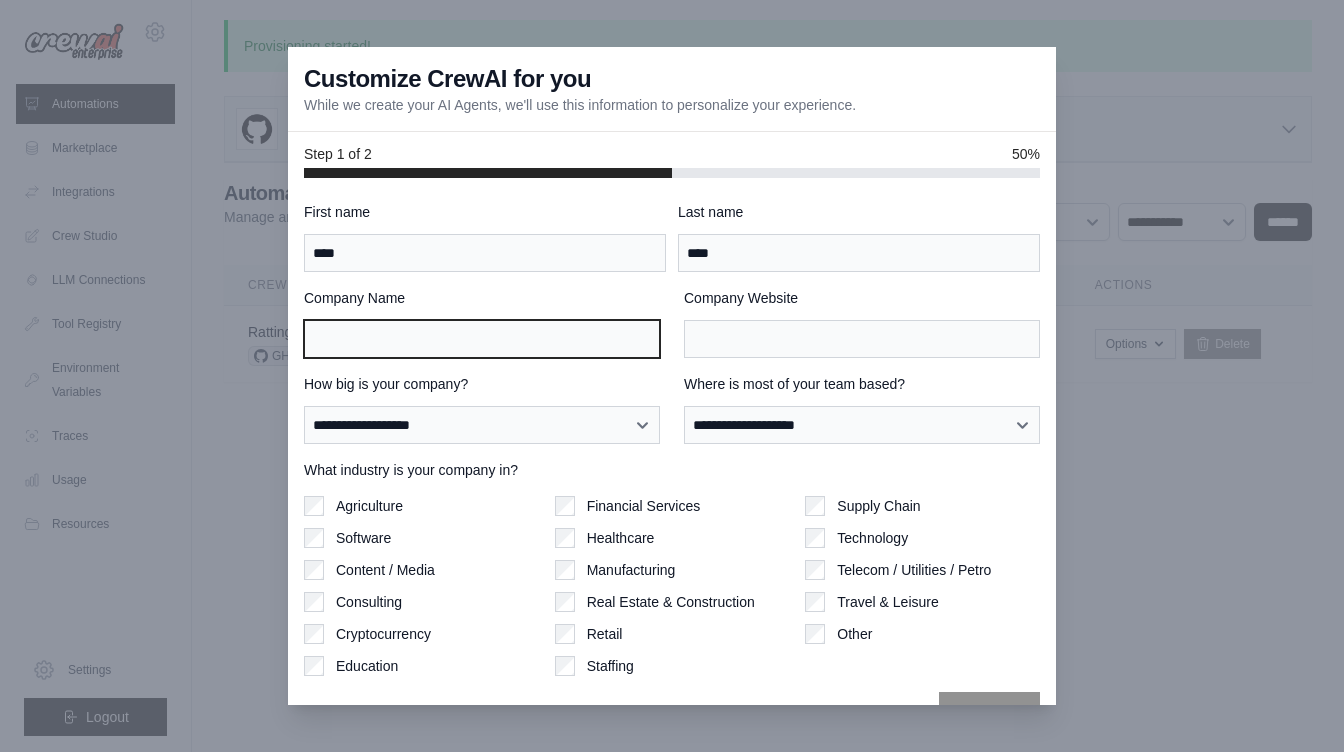 click on "Company Name" at bounding box center [482, 339] 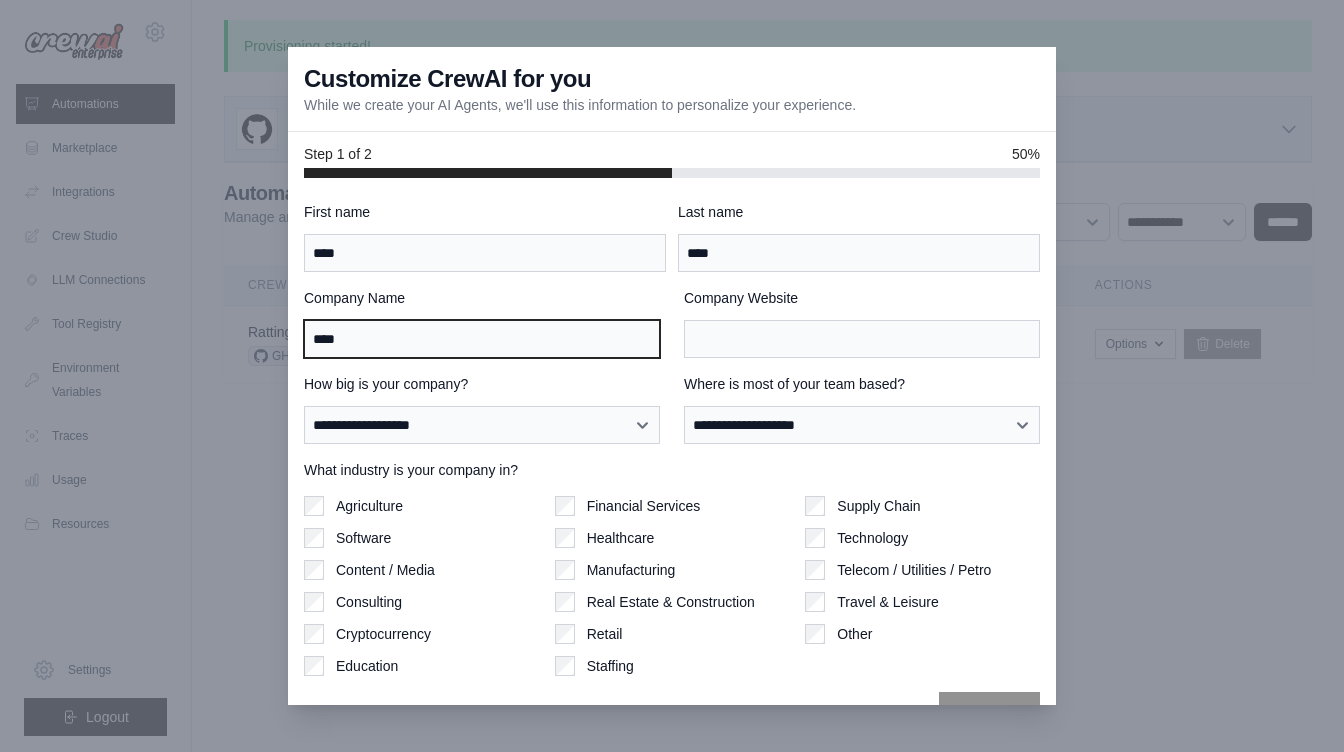 type on "****" 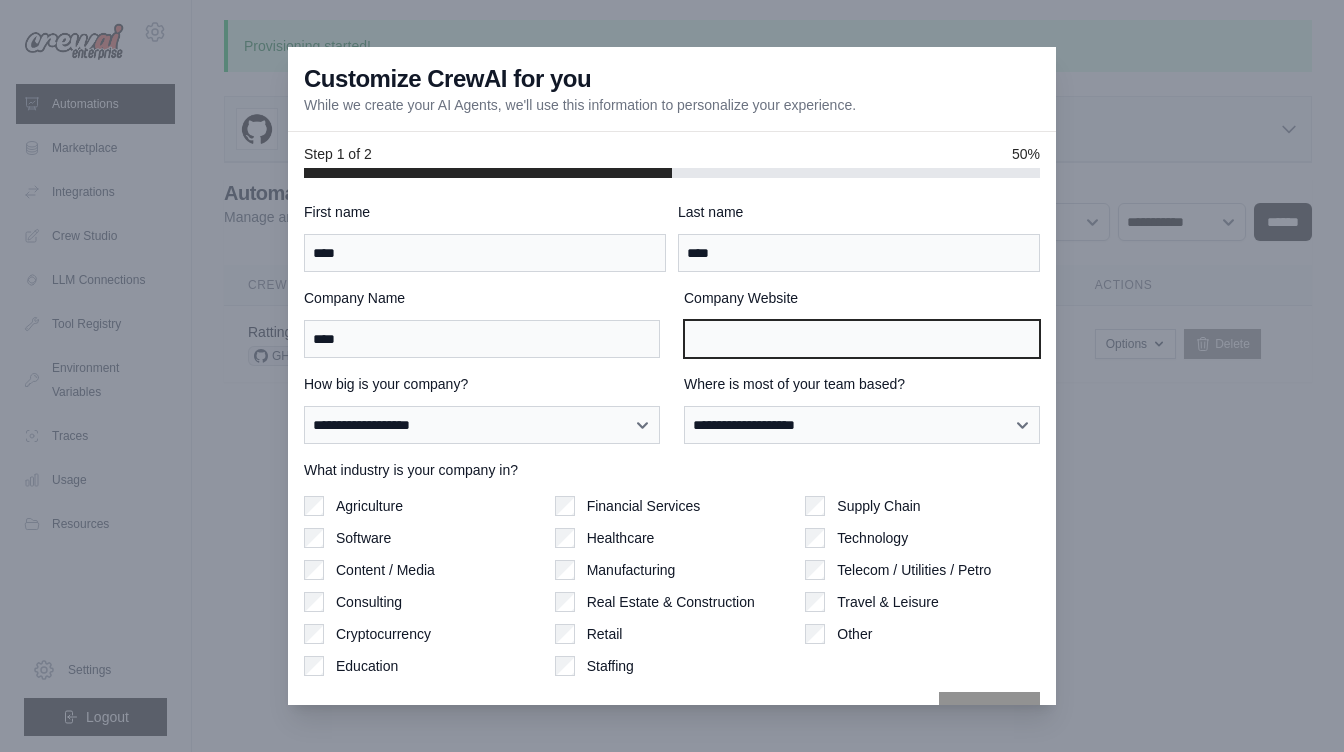 click on "Company Website" at bounding box center [862, 339] 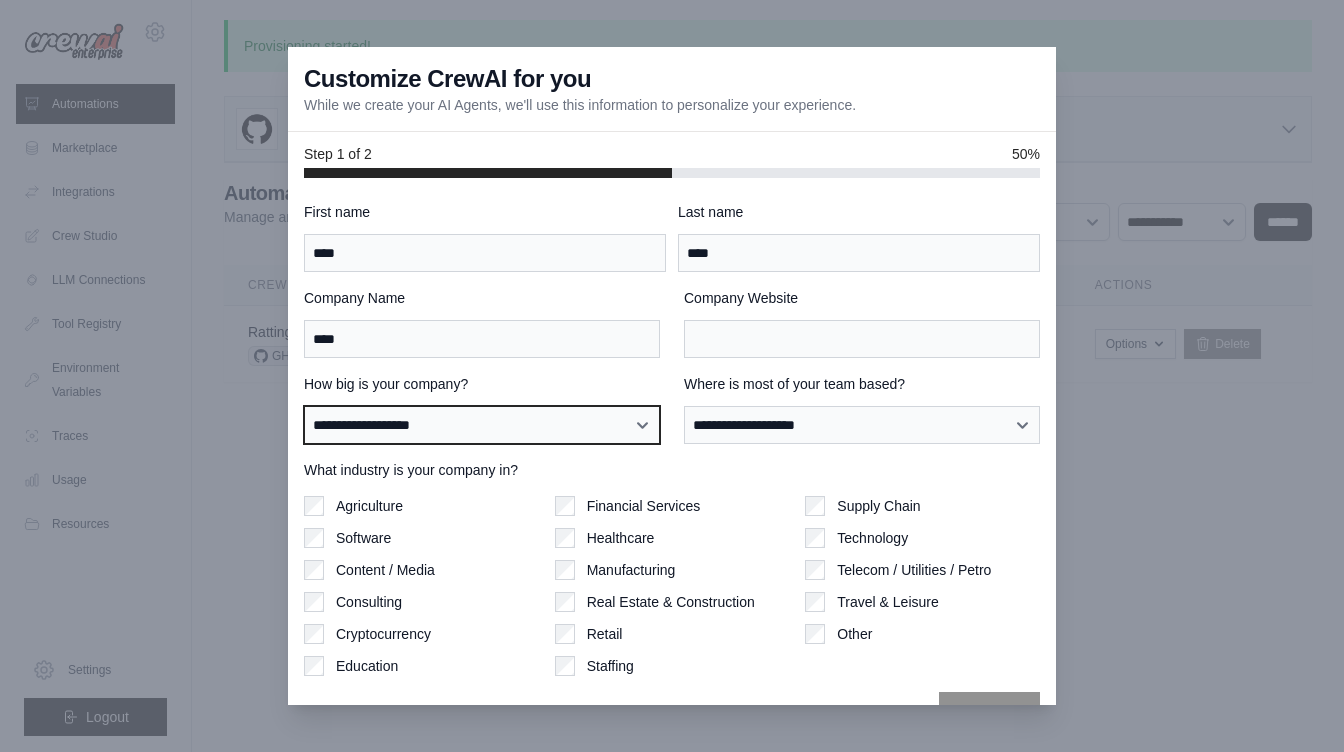 click on "**********" at bounding box center (482, 425) 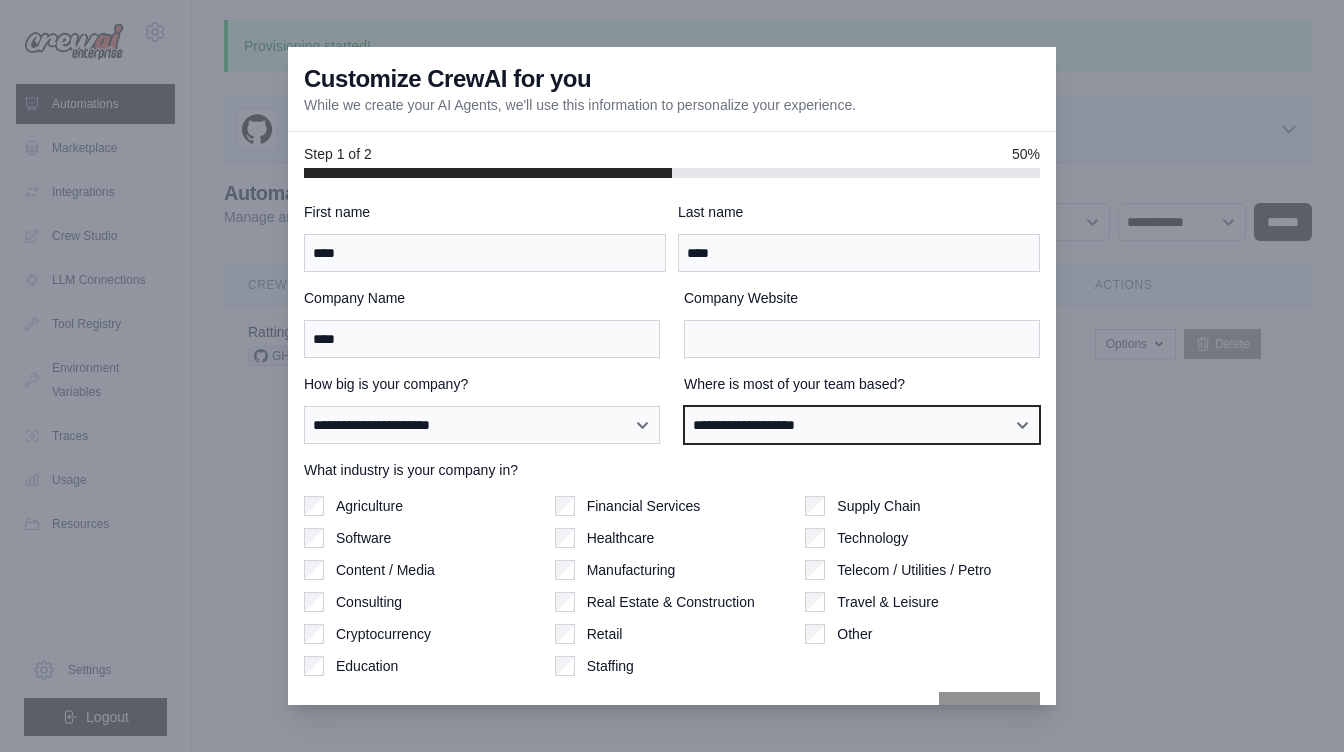 click on "**********" at bounding box center (862, 425) 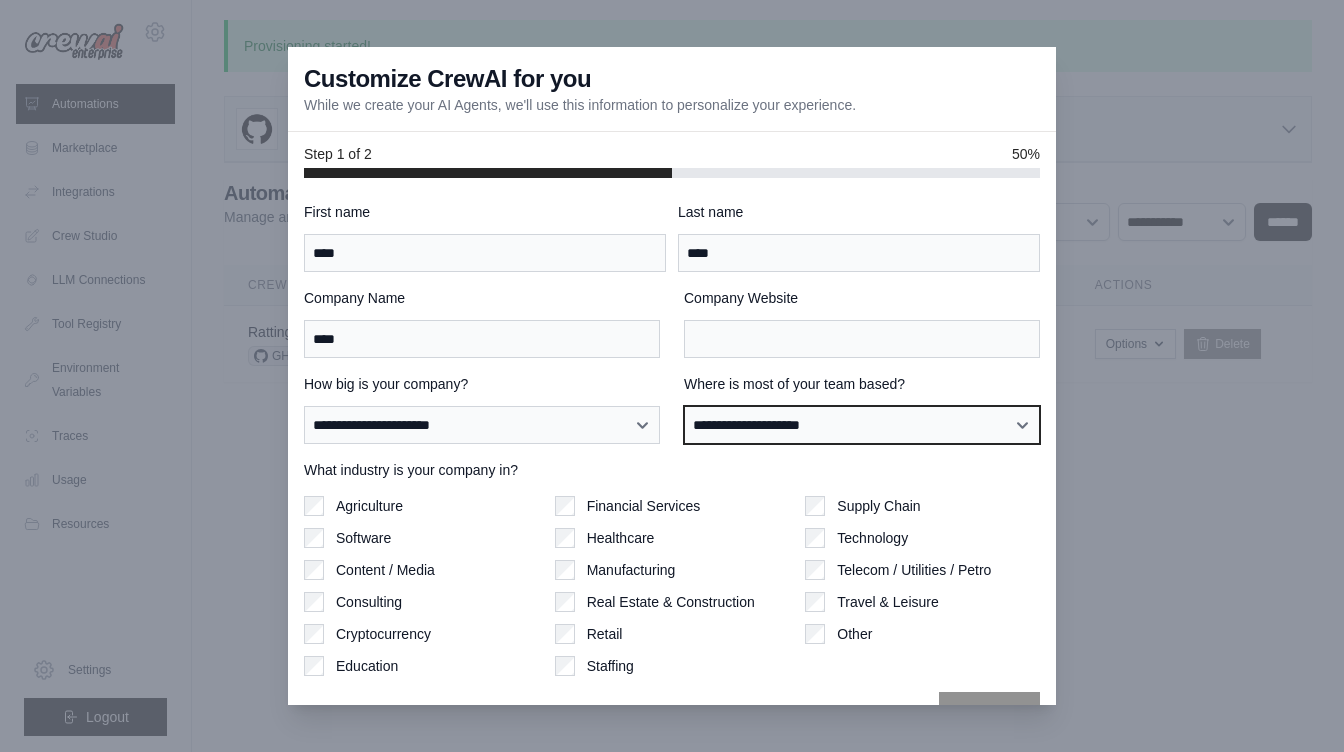 scroll, scrollTop: 47, scrollLeft: 0, axis: vertical 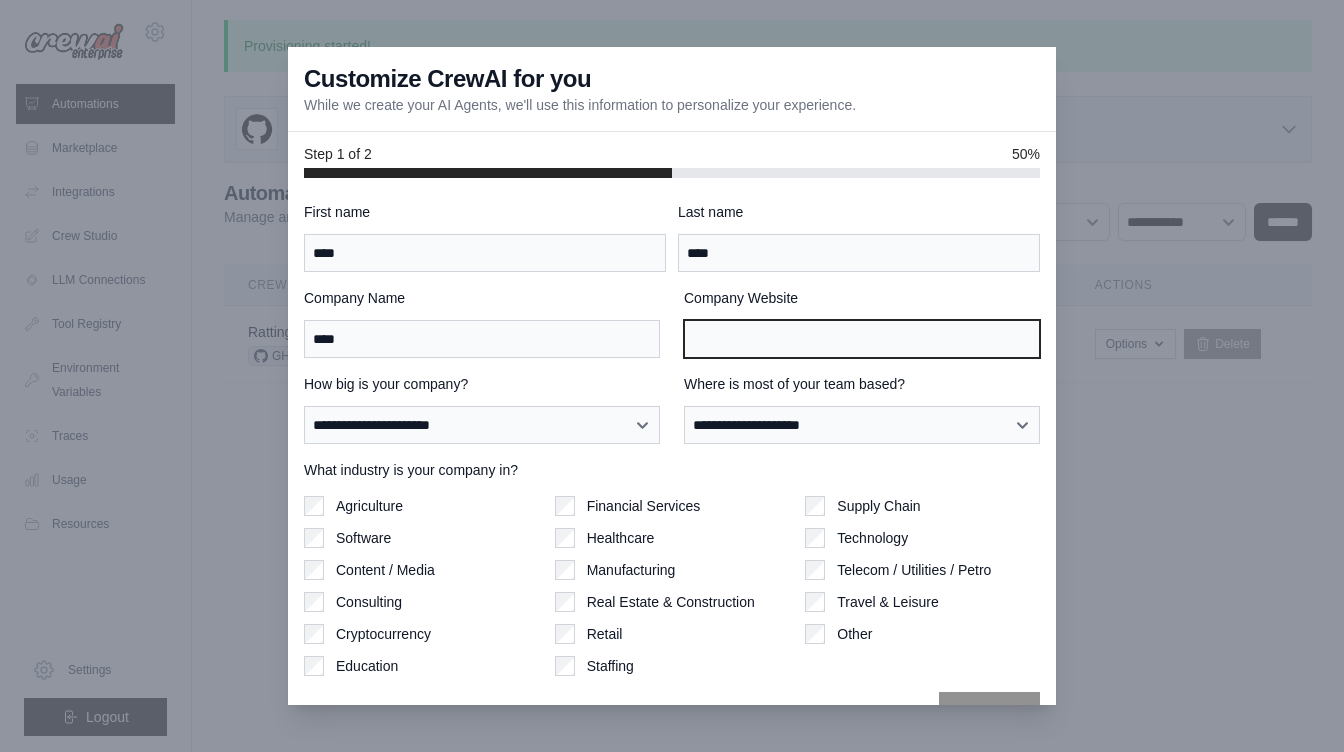 click on "Company Website" at bounding box center (862, 339) 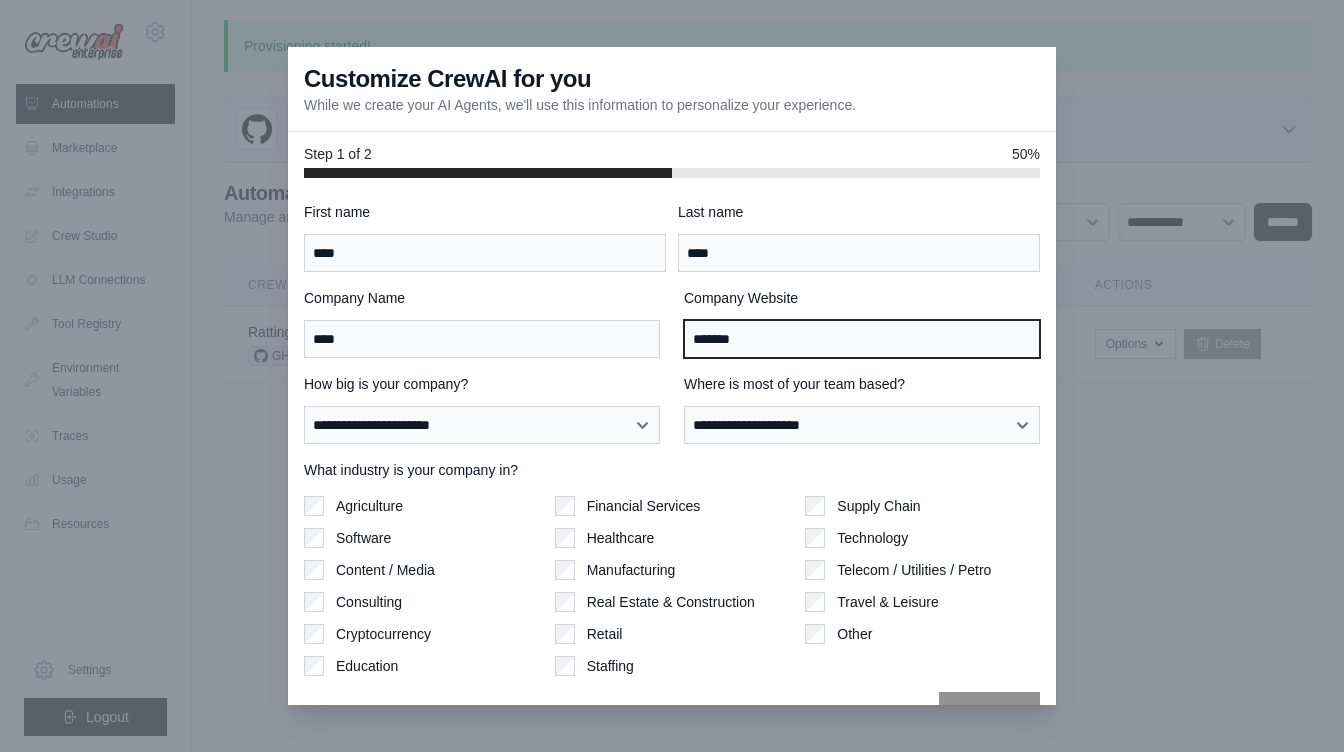 scroll, scrollTop: 47, scrollLeft: 0, axis: vertical 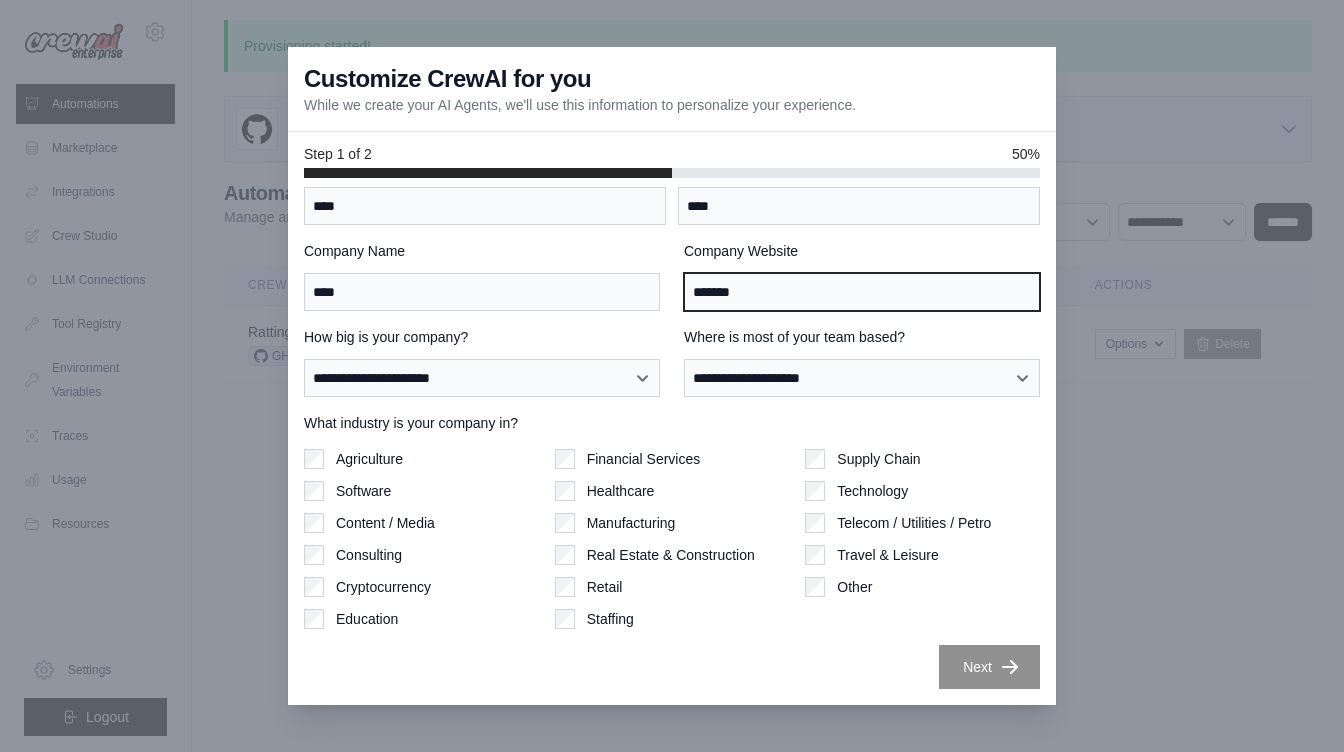 type on "*******" 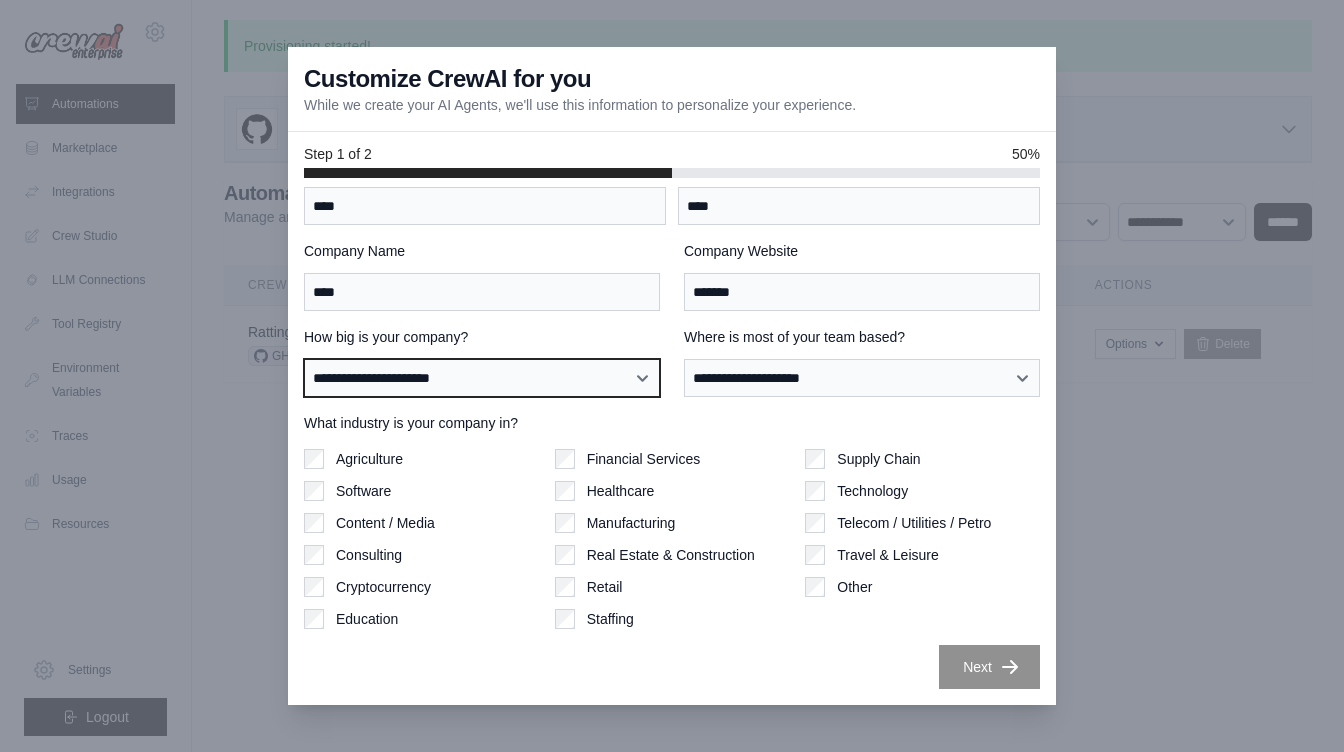 click on "**********" at bounding box center (482, 378) 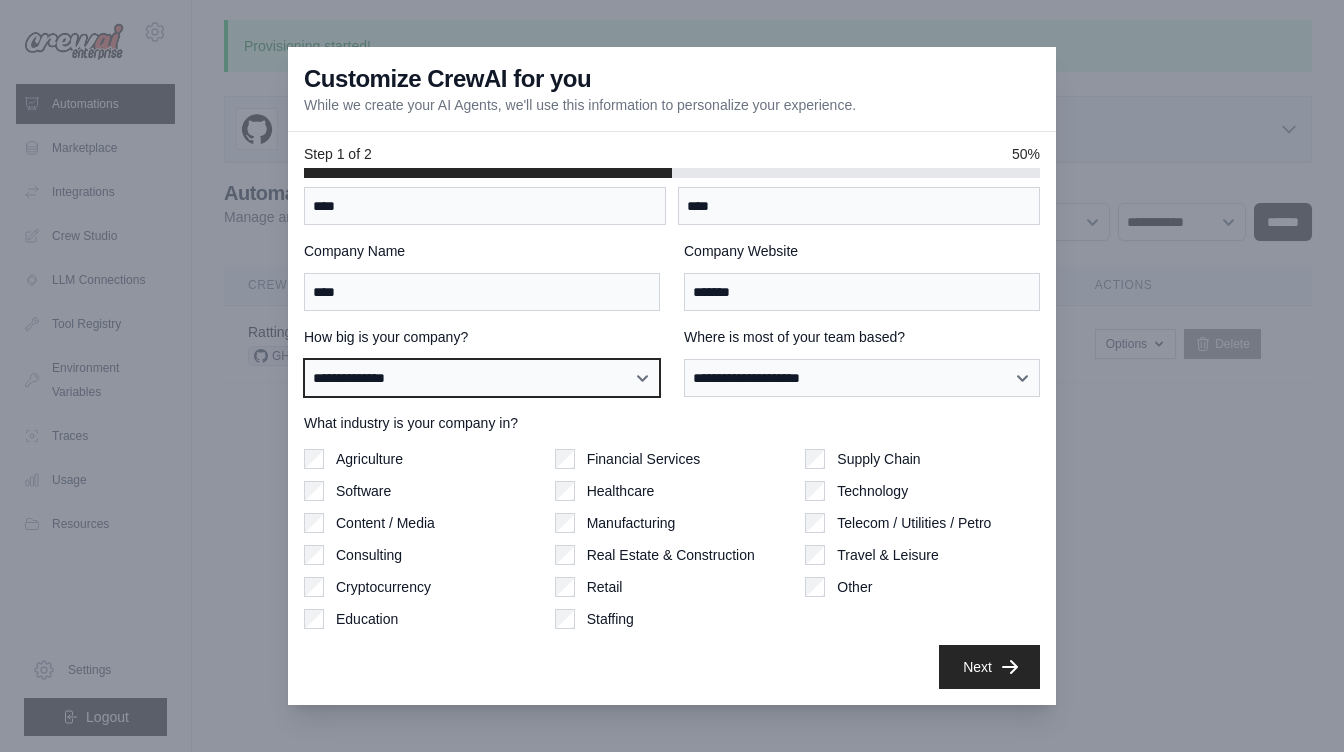 click on "**********" at bounding box center (482, 378) 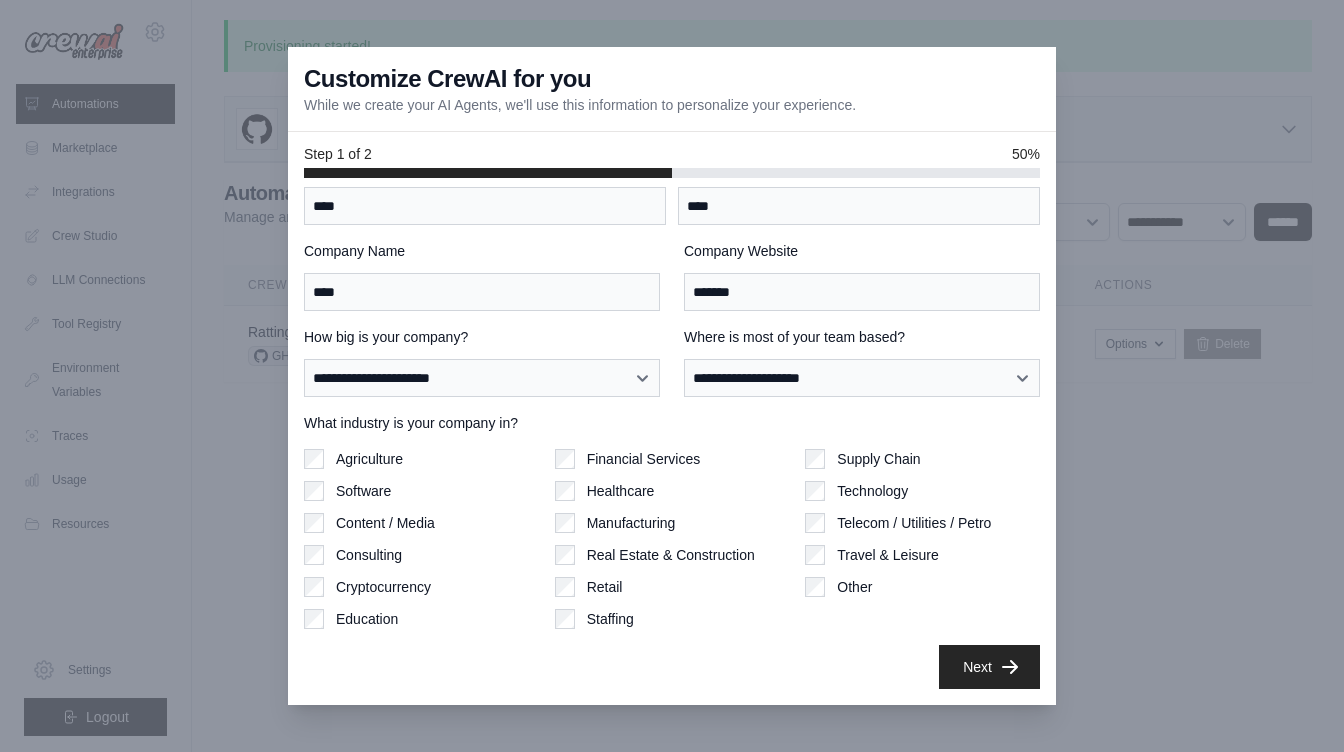 click on "Agriculture
Software
Content / Media
Consulting
Cryptocurrency
Education
Financial Services
Healthcare Manufacturing" at bounding box center [672, 539] 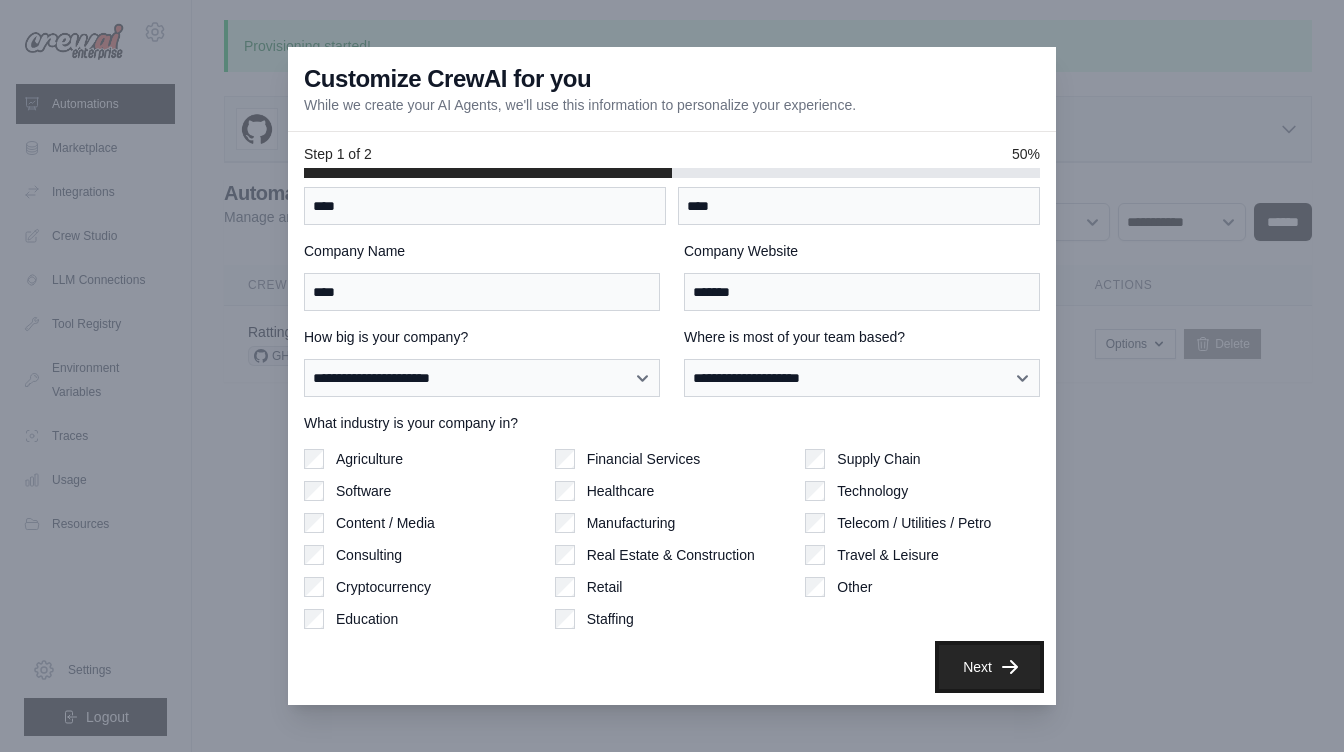 click on "Next" at bounding box center [989, 667] 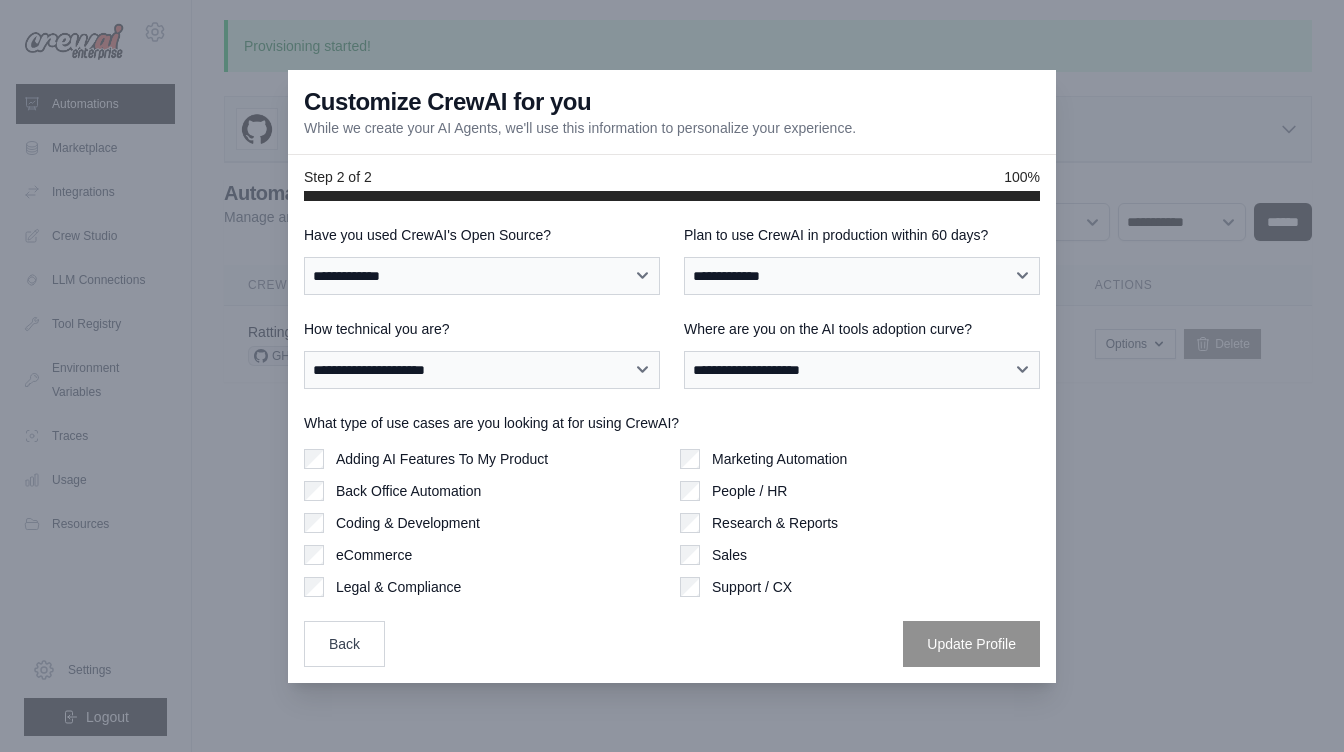 scroll, scrollTop: 0, scrollLeft: 0, axis: both 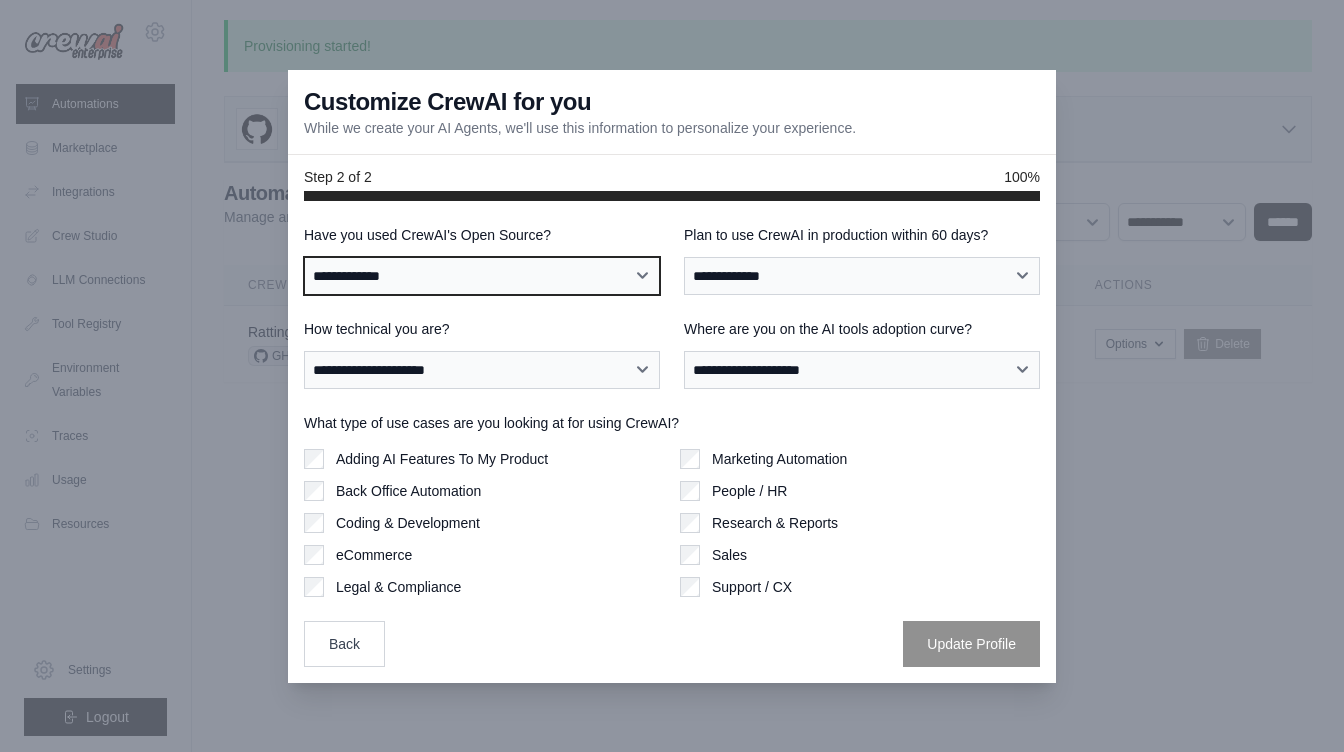 click on "**********" at bounding box center [482, 276] 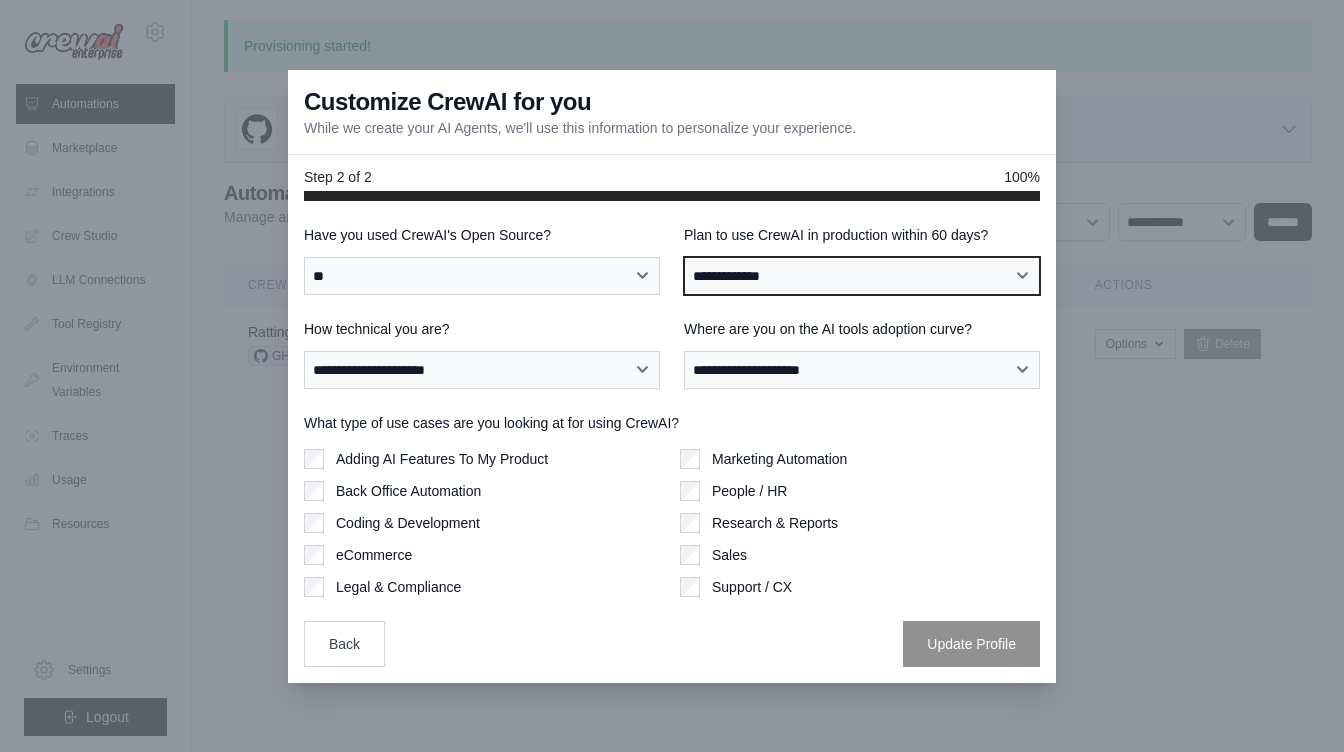 click on "**********" at bounding box center [862, 276] 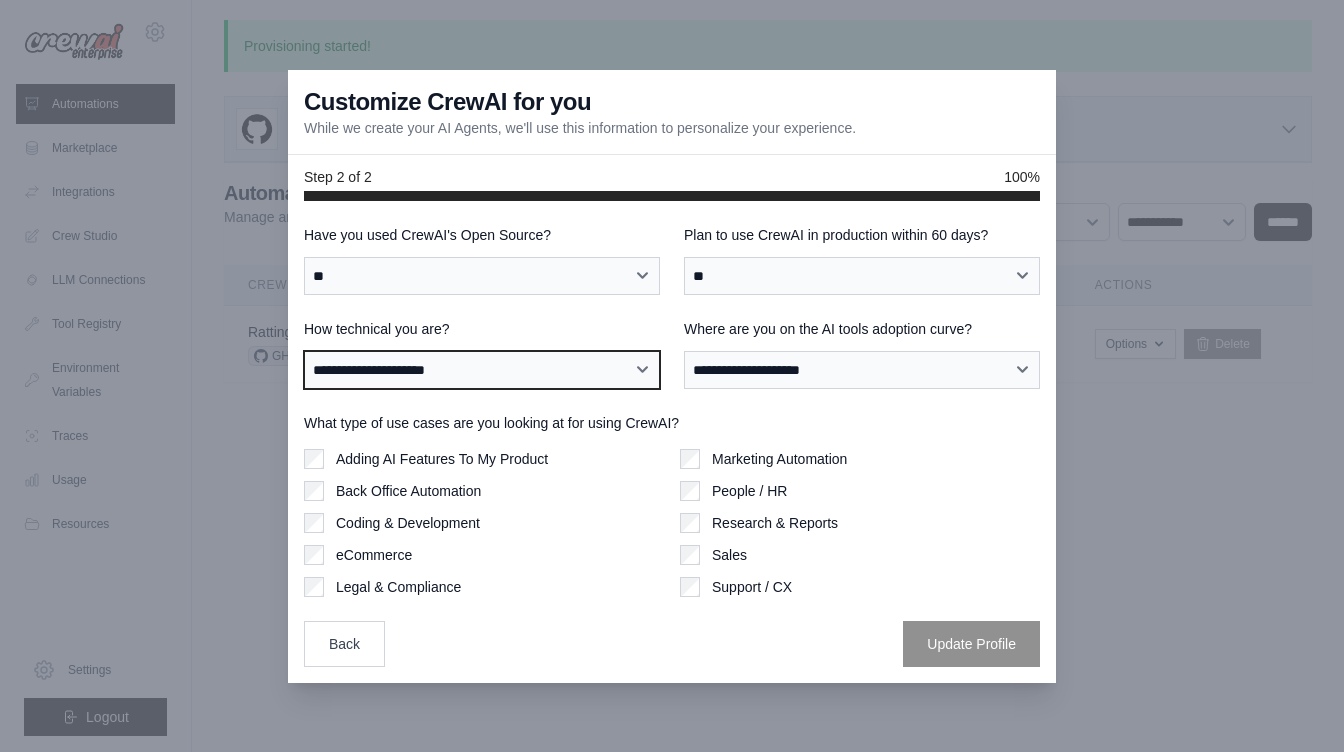 click on "**********" at bounding box center [482, 370] 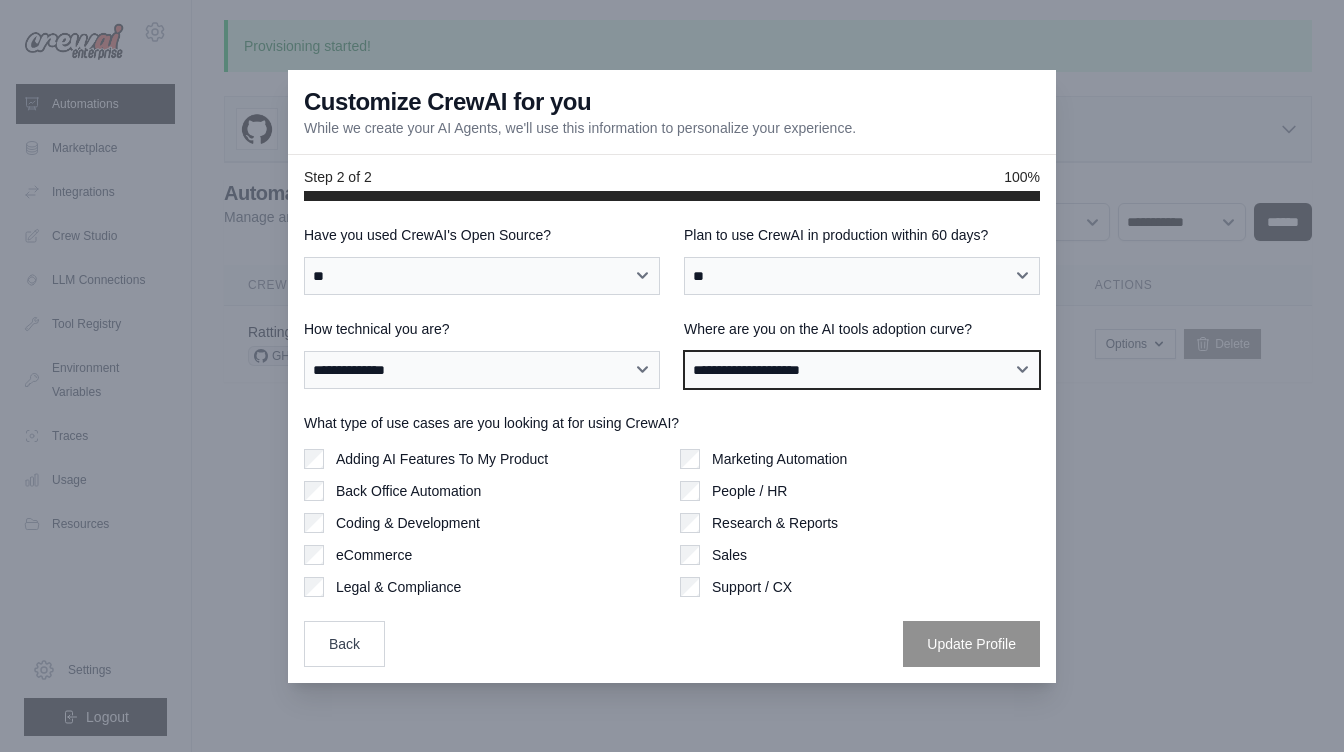 click on "**********" at bounding box center [862, 370] 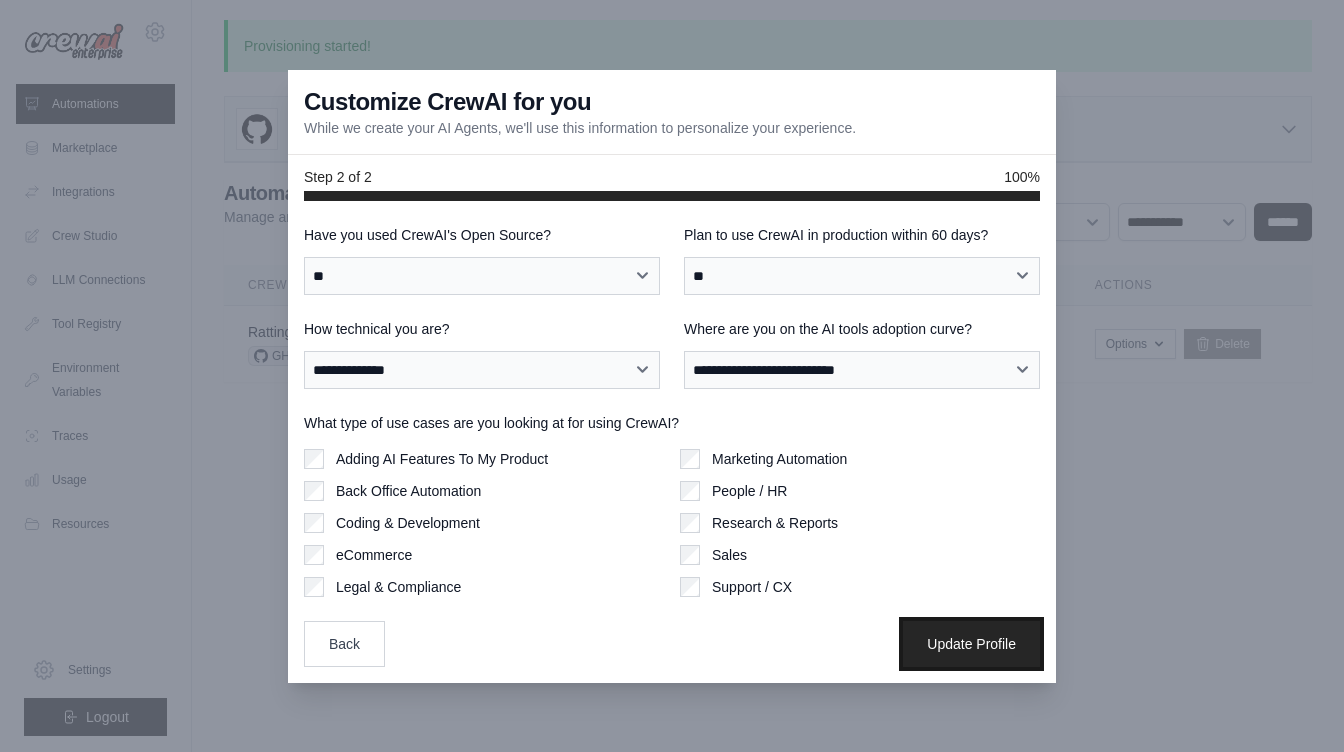 click on "Update Profile" at bounding box center (971, 644) 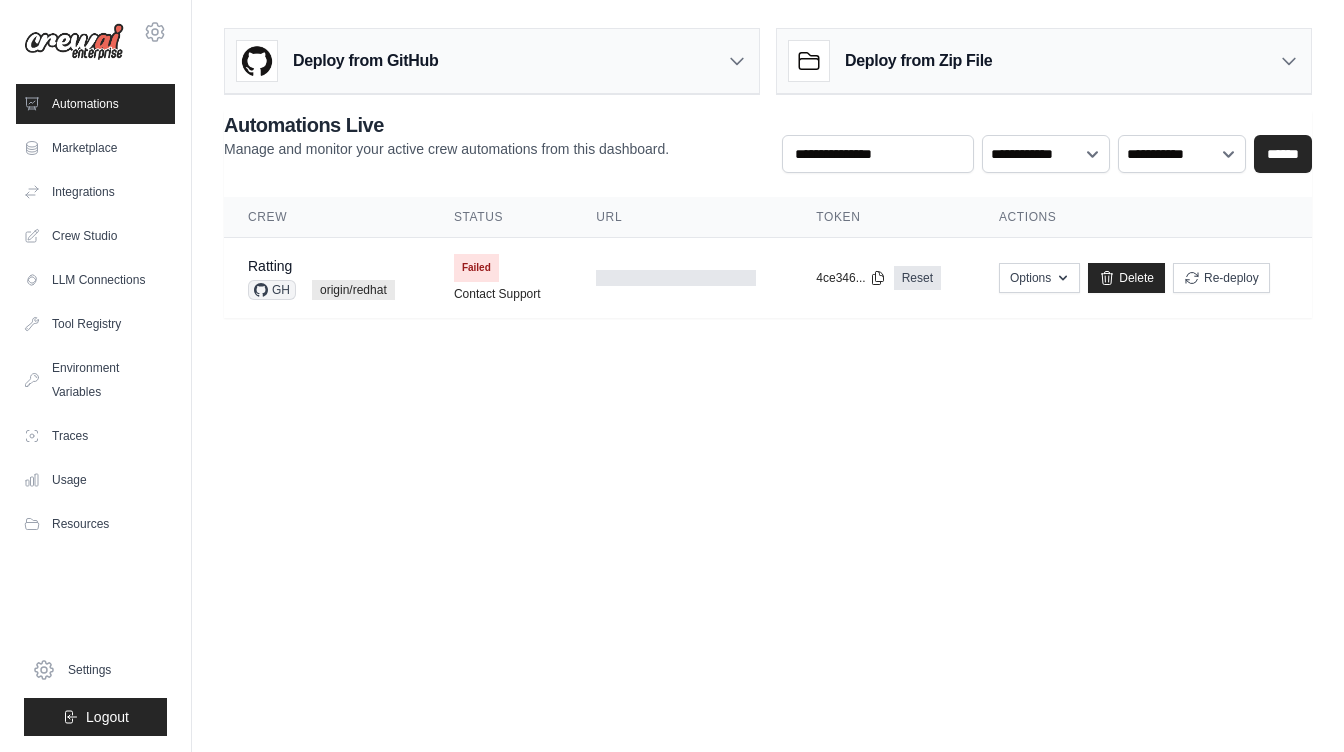 scroll, scrollTop: 0, scrollLeft: 0, axis: both 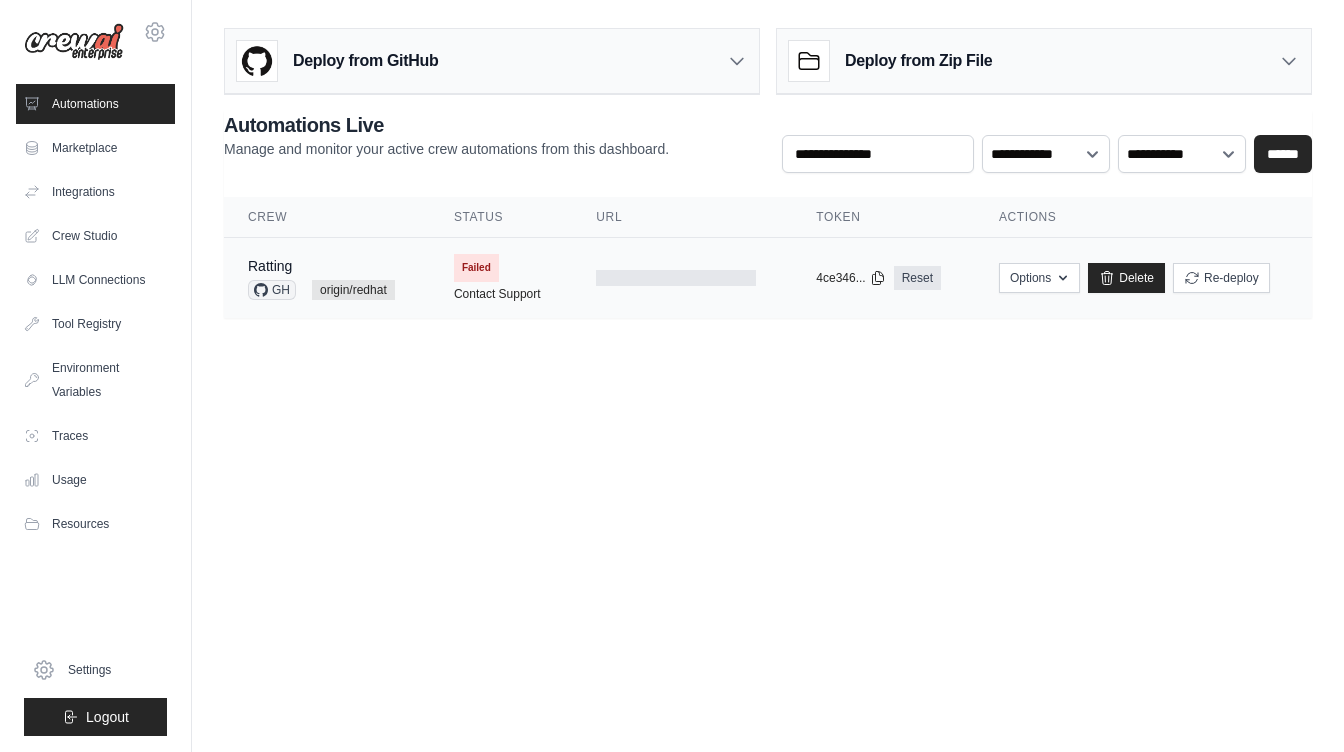 click on "Failed" at bounding box center (476, 268) 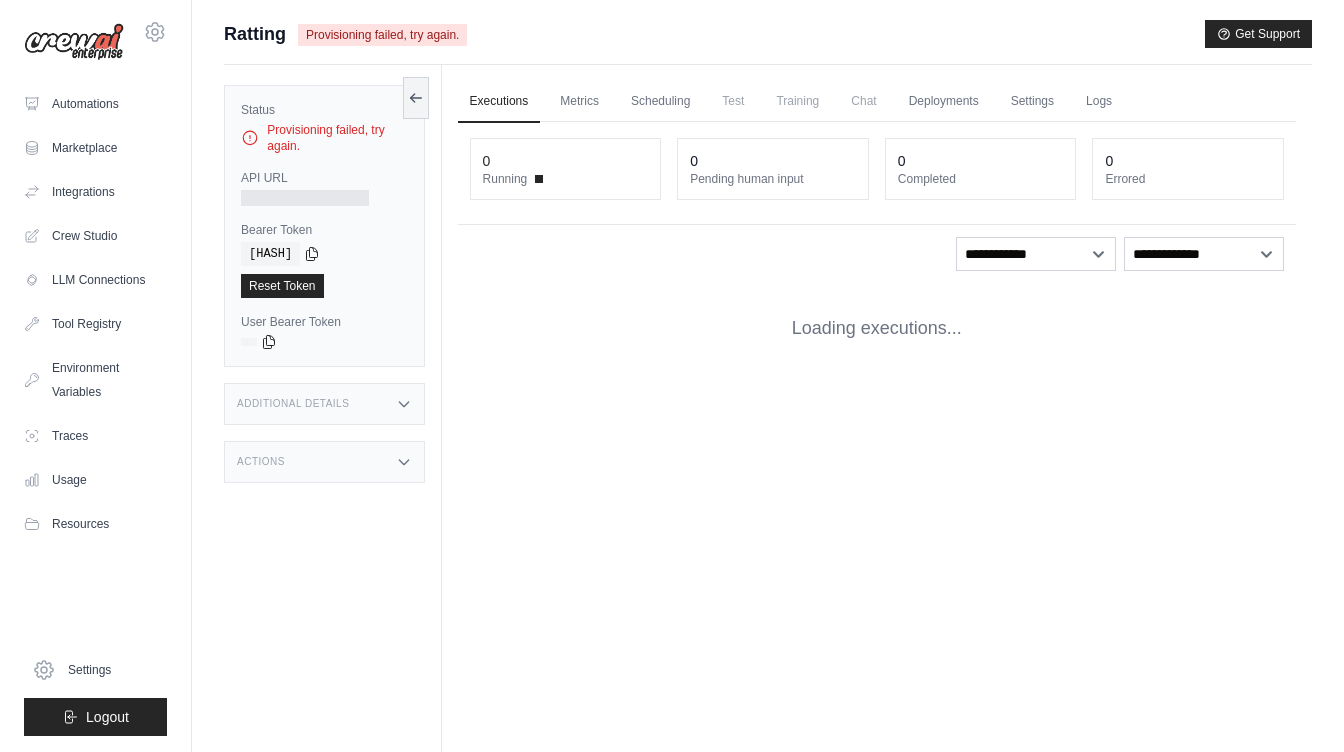 scroll, scrollTop: 0, scrollLeft: 0, axis: both 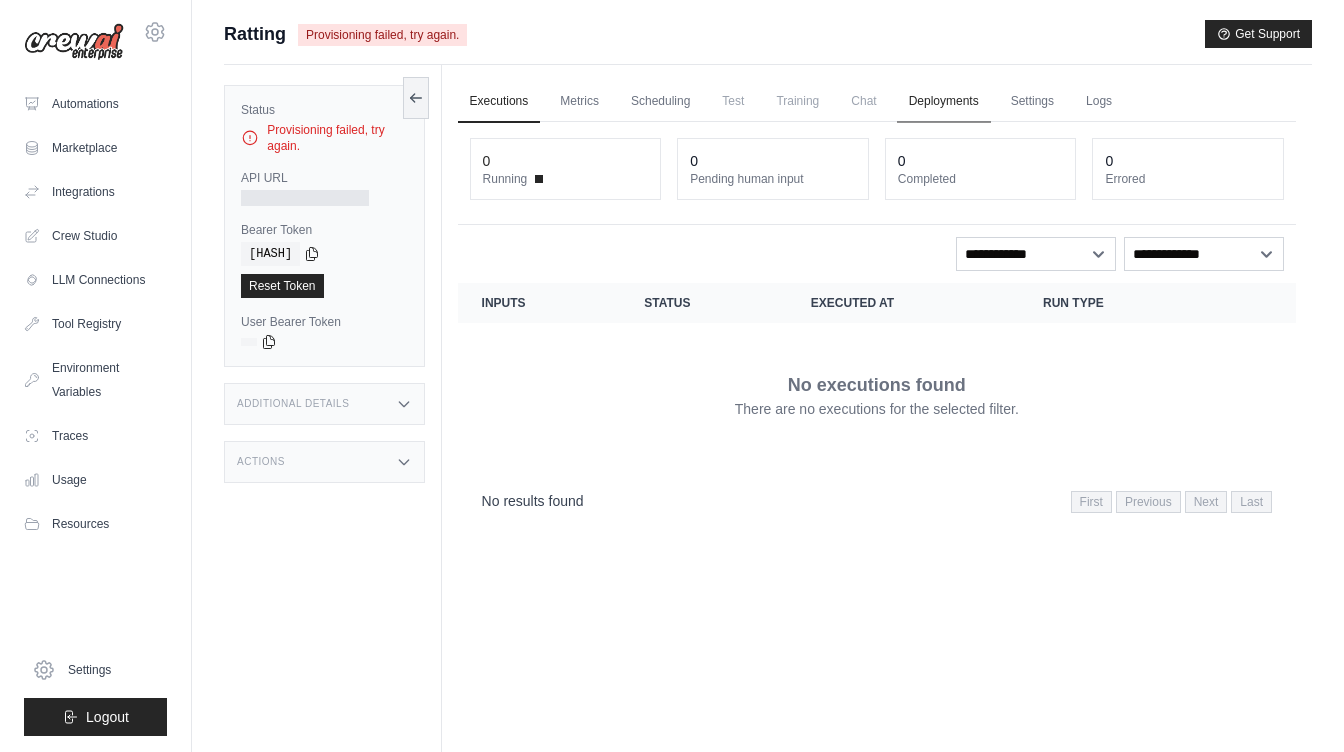 click on "Deployments" at bounding box center [944, 102] 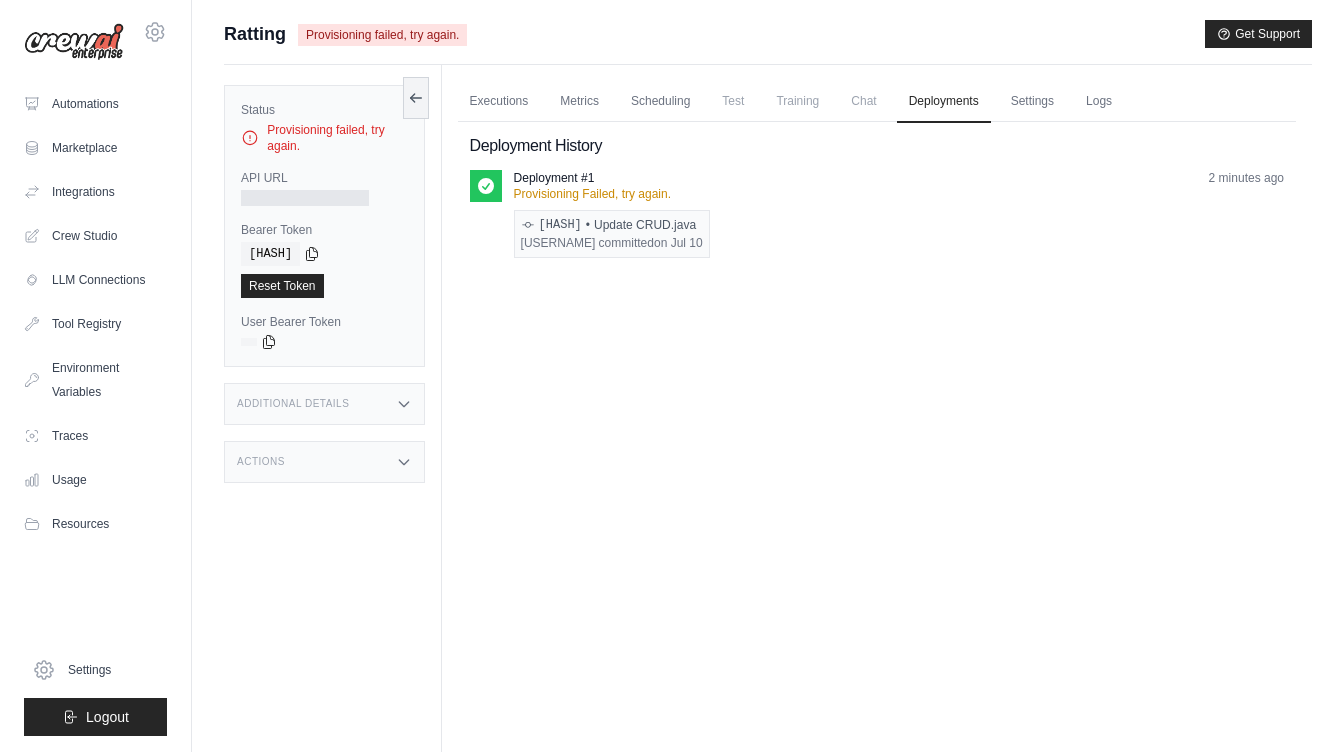 click on "[HASH]
•
Update CRUD.java" at bounding box center [612, 225] 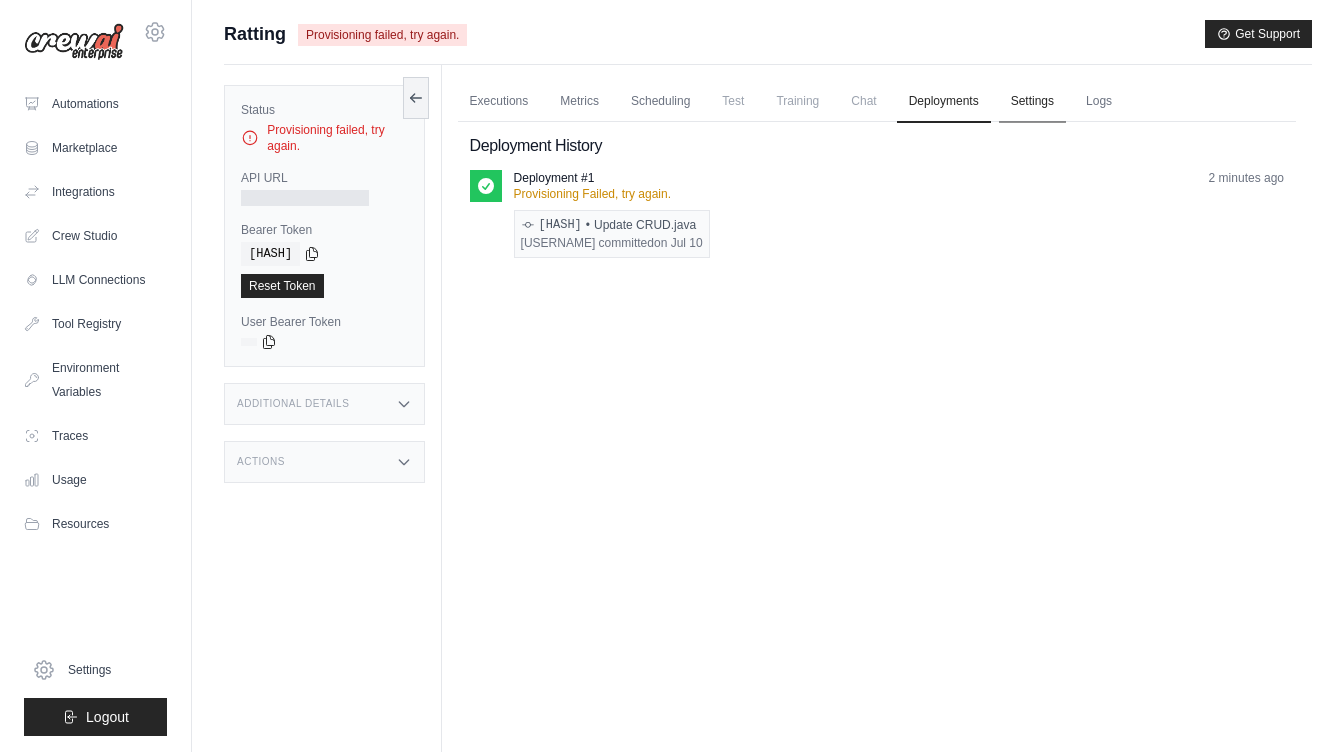 click on "Settings" at bounding box center (1032, 102) 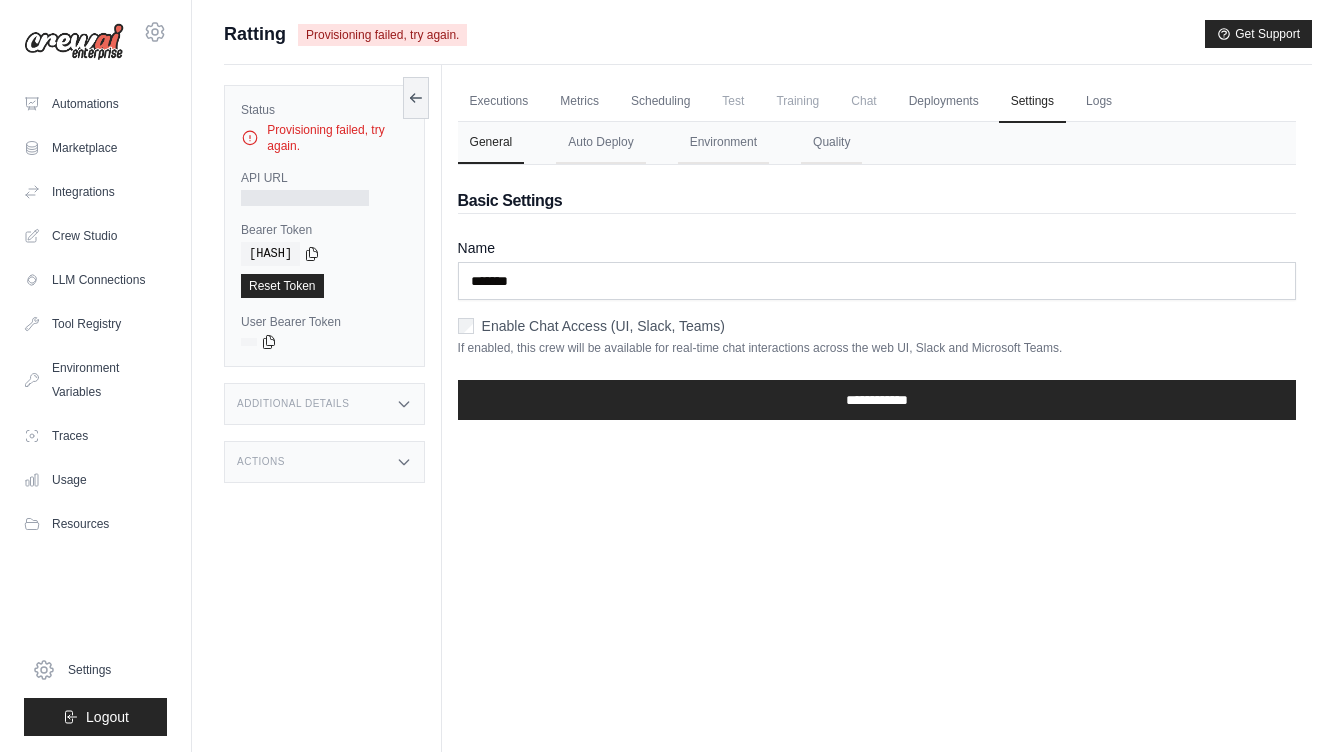 click on "Executions
Metrics
Scheduling
Test
Training
Chat
Deployments
Settings
Logs" at bounding box center [877, 101] 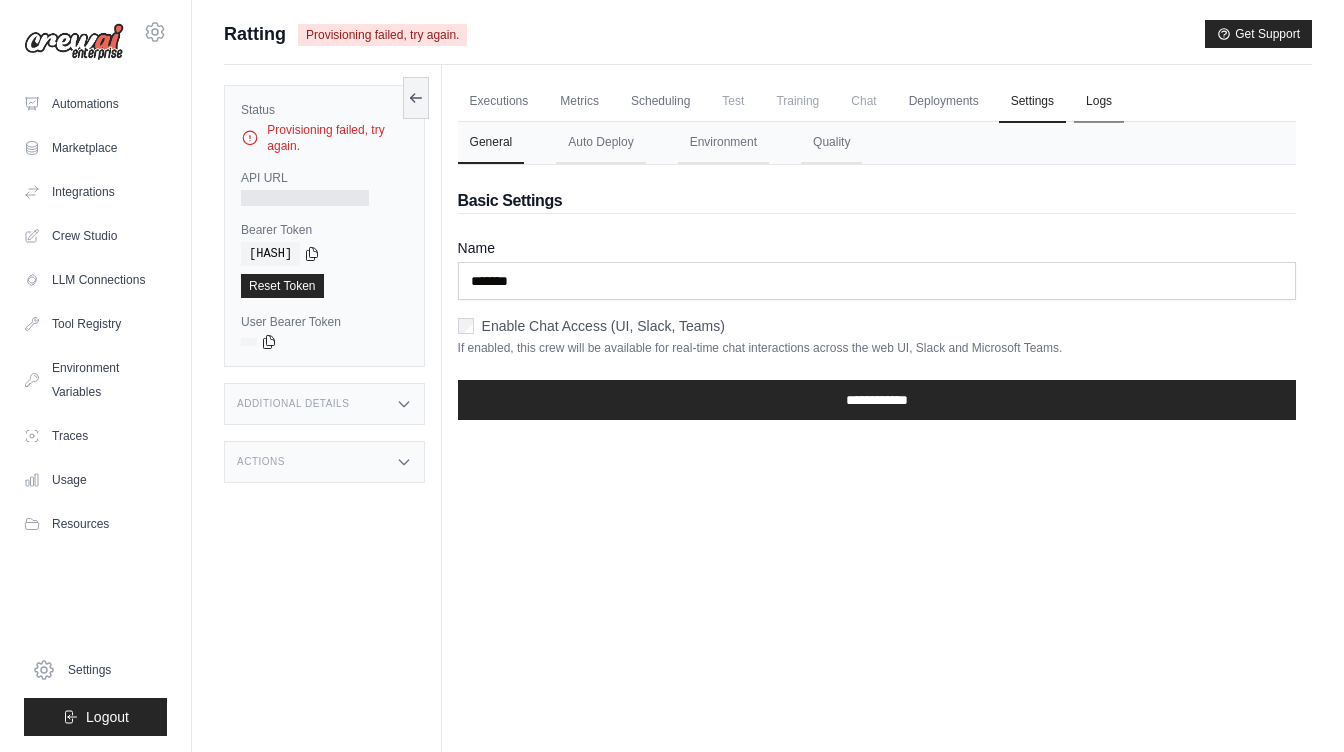 click on "Logs" at bounding box center (1099, 102) 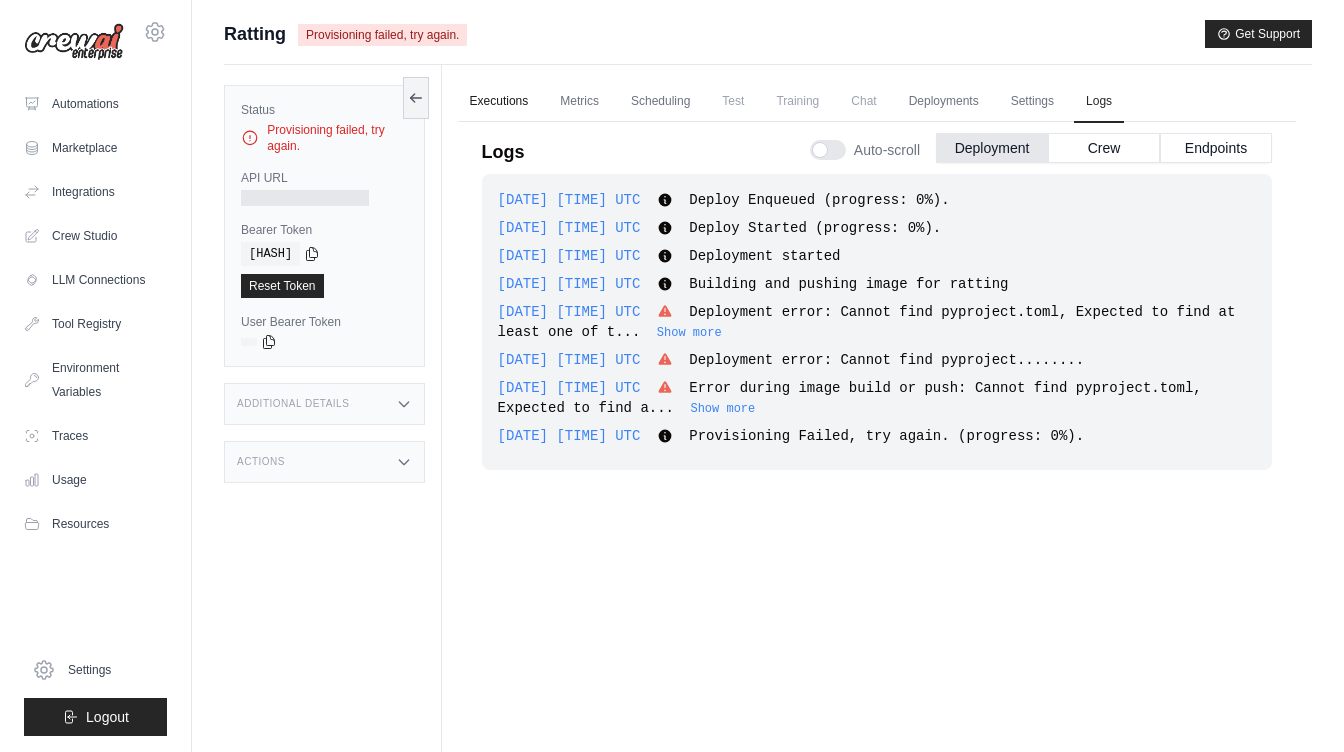 click on "Executions" at bounding box center [499, 102] 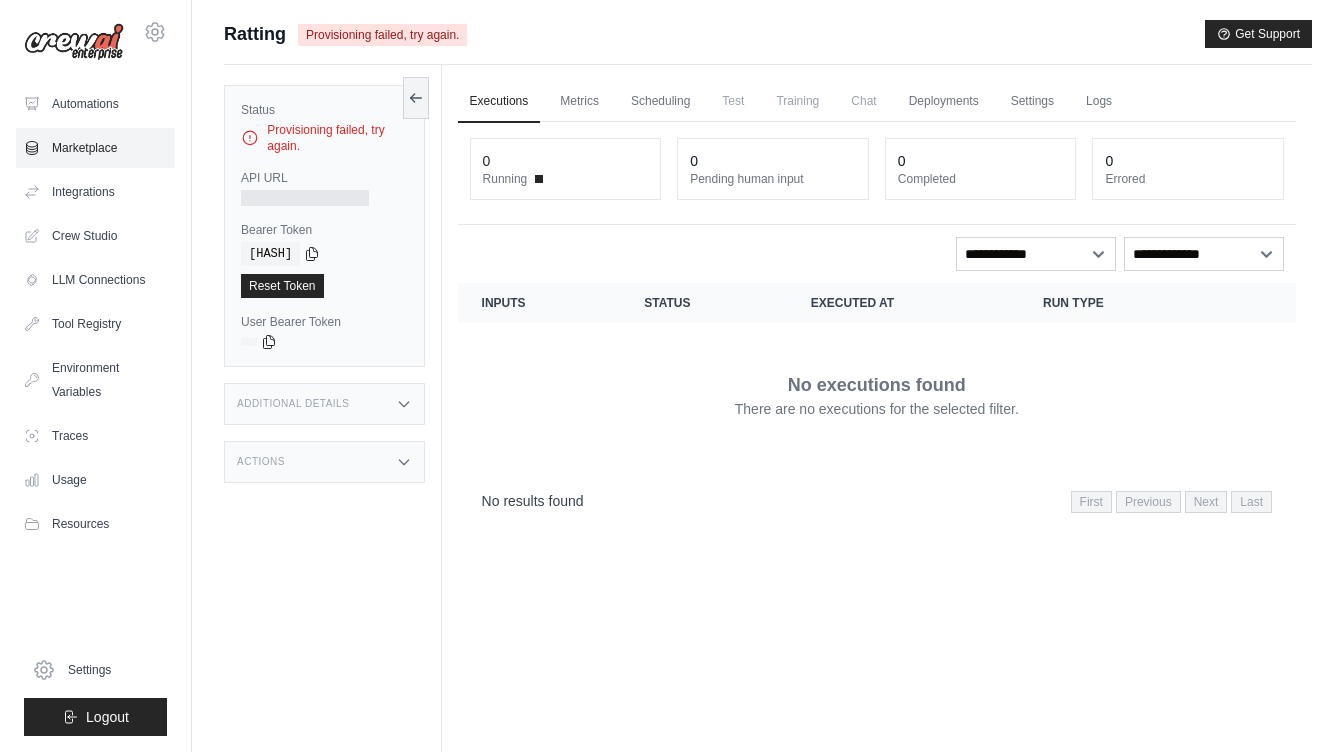 click on "Marketplace" at bounding box center (95, 148) 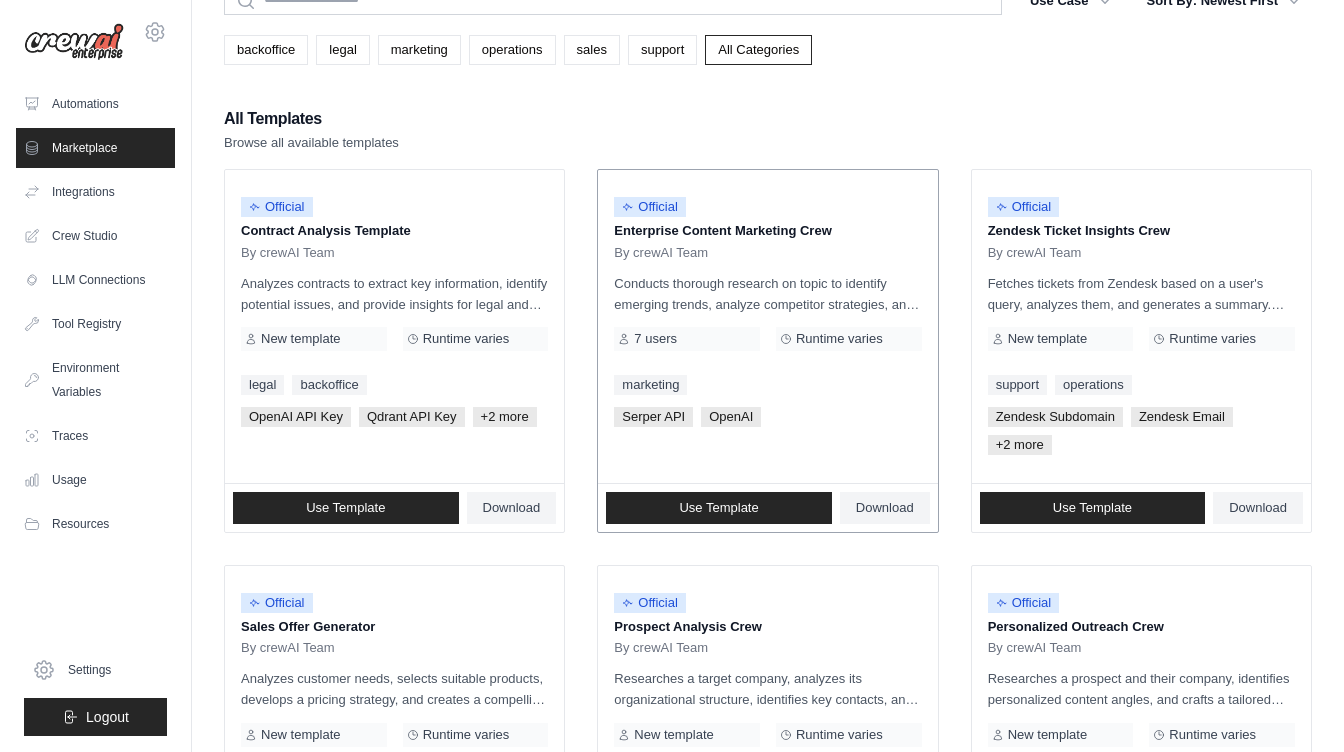 scroll, scrollTop: 136, scrollLeft: 0, axis: vertical 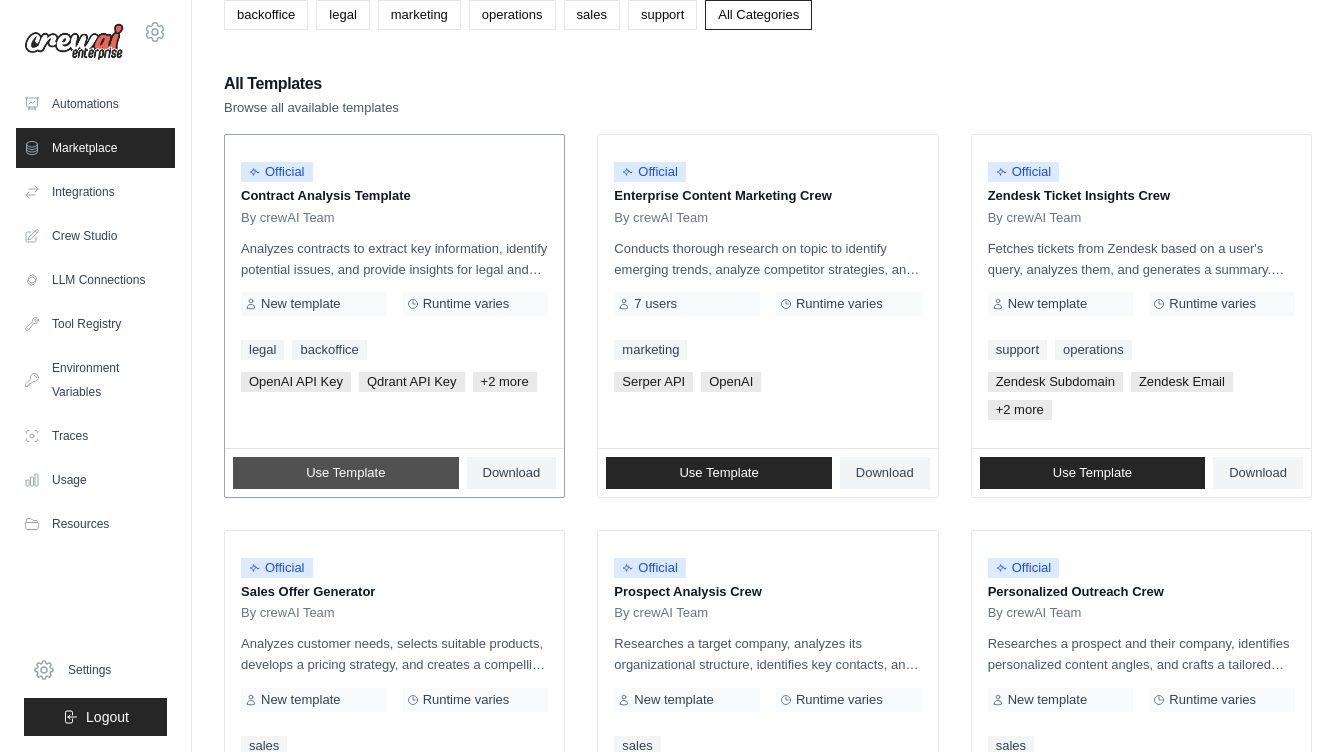 click on "Use Template" at bounding box center [346, 473] 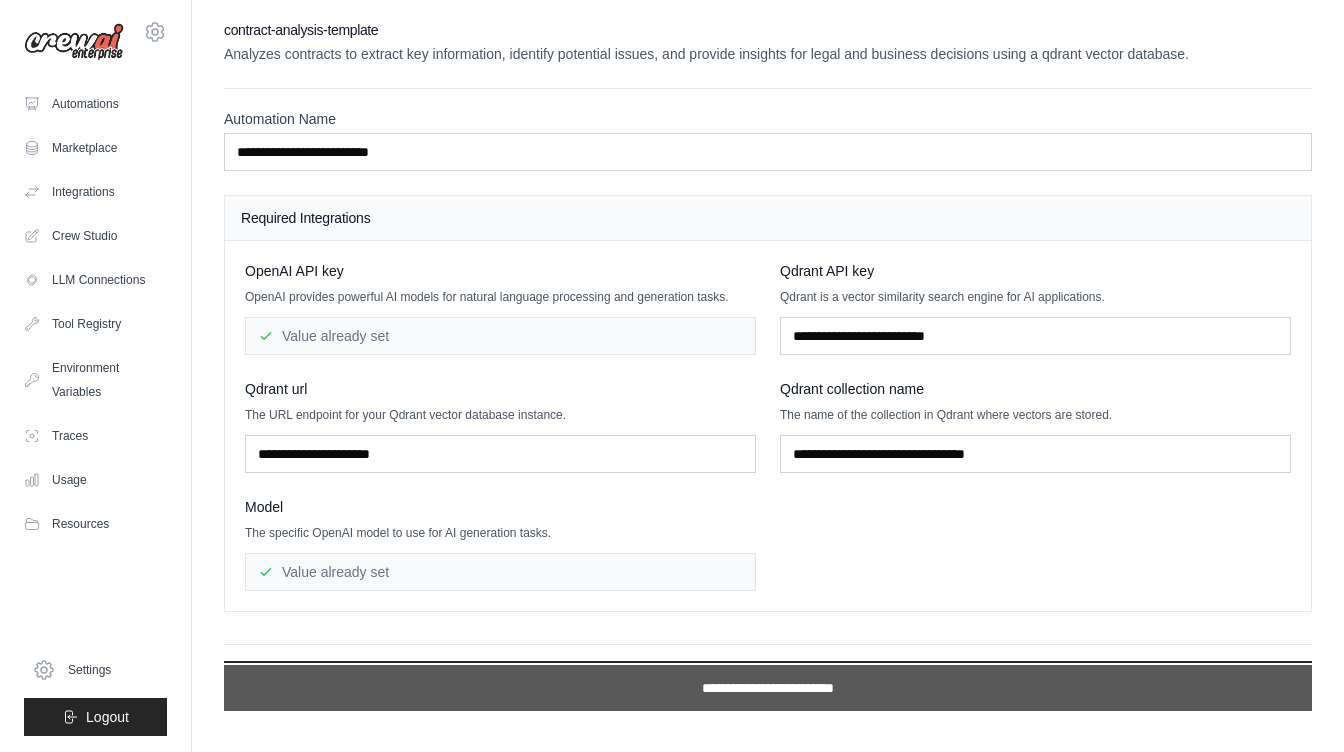 click on "**********" at bounding box center (768, 688) 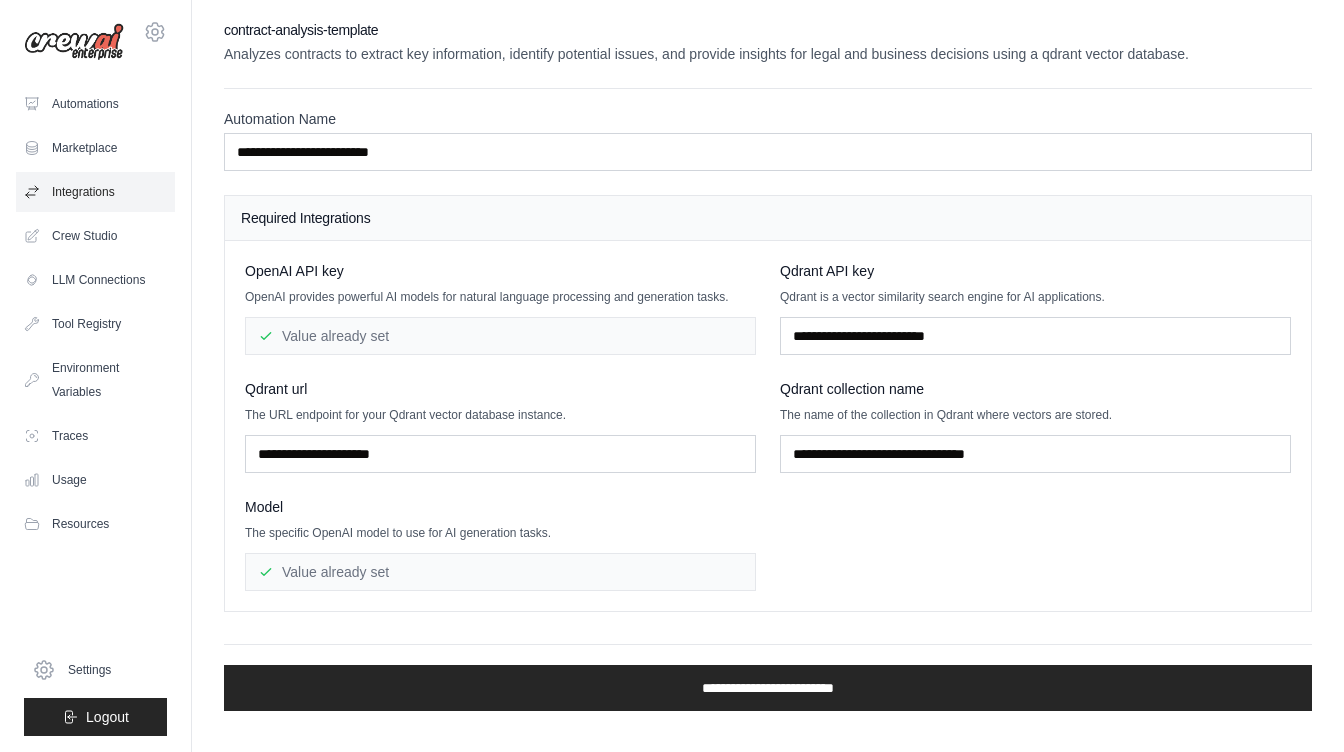 click on "Integrations" at bounding box center [95, 192] 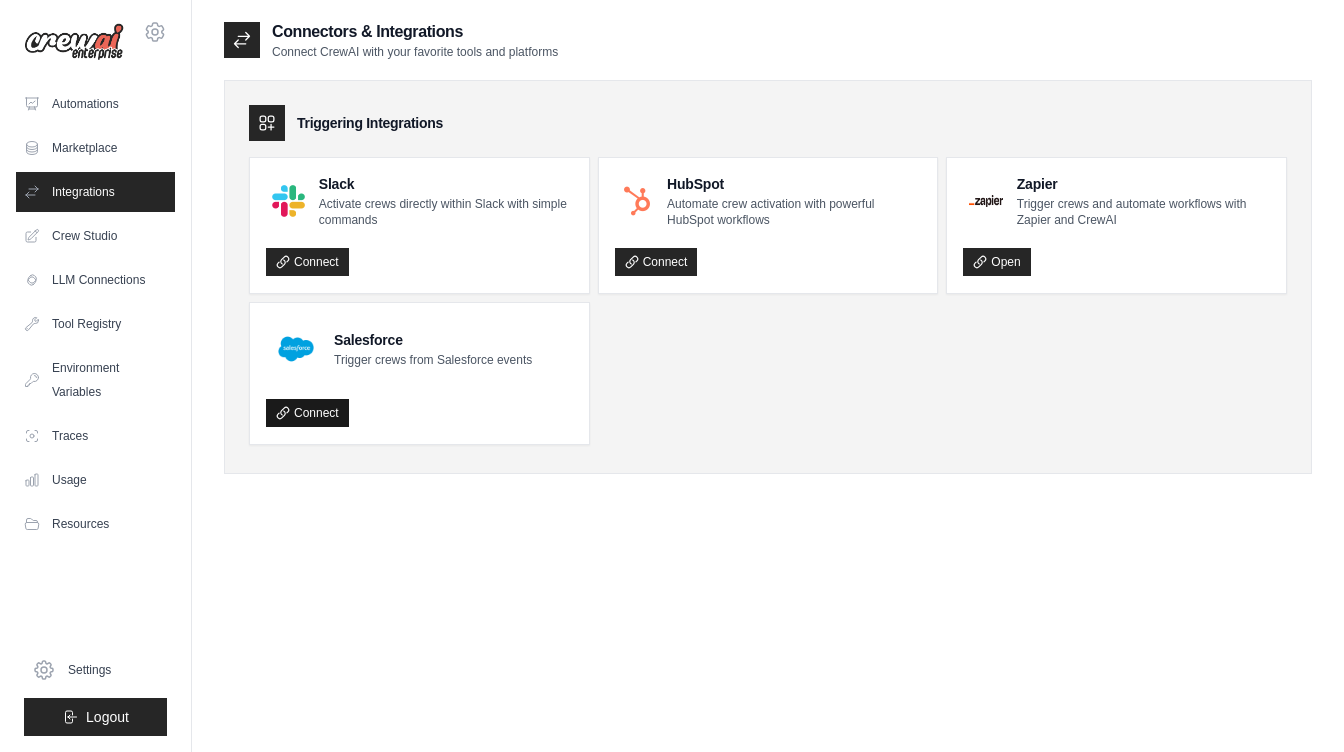 click on "Connect" at bounding box center (307, 413) 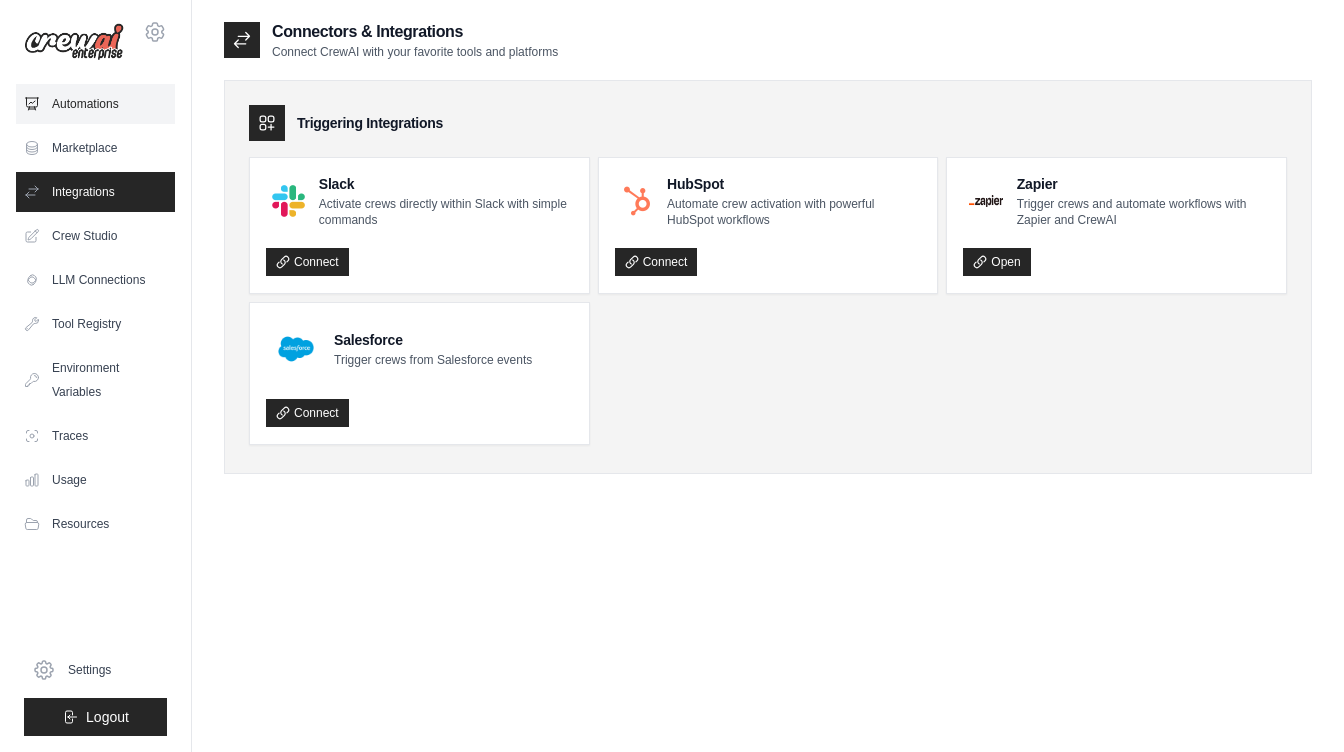 click on "Automations" at bounding box center [95, 104] 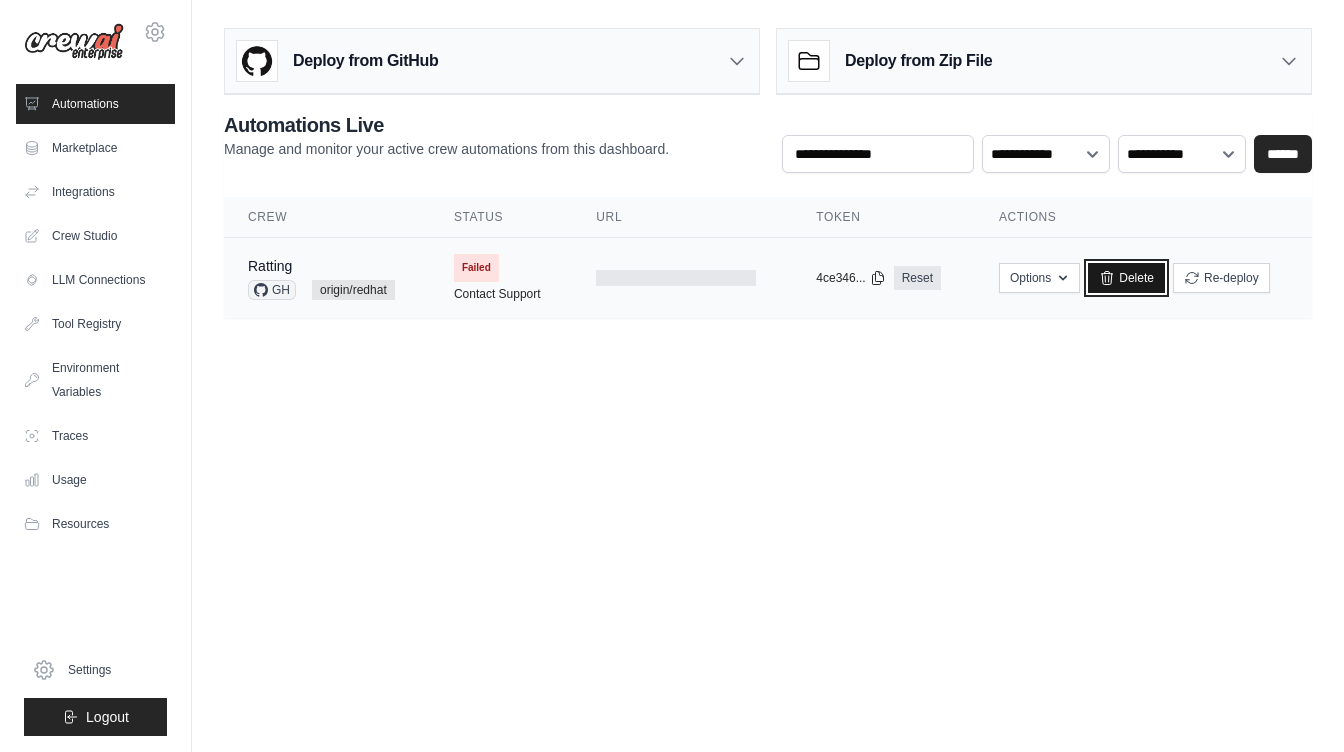 click on "Delete" at bounding box center [1126, 278] 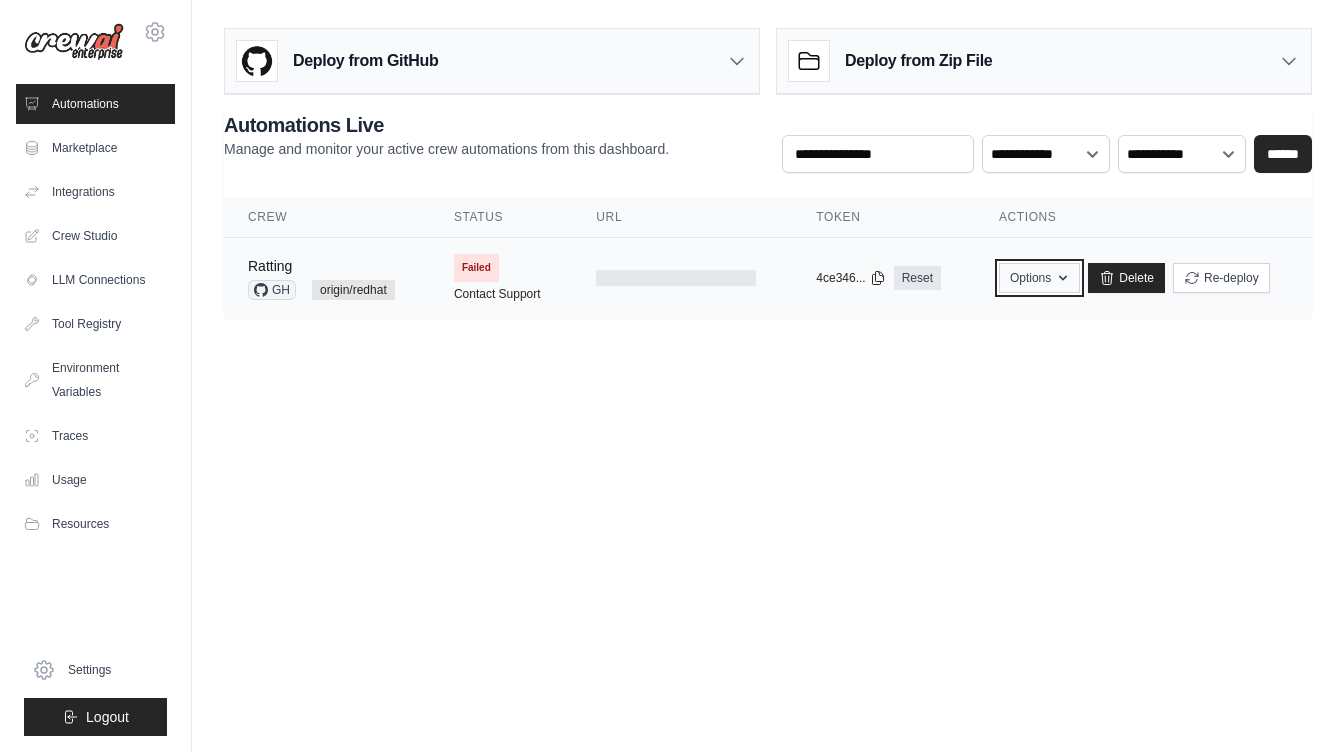 click on "Options" at bounding box center [1039, 278] 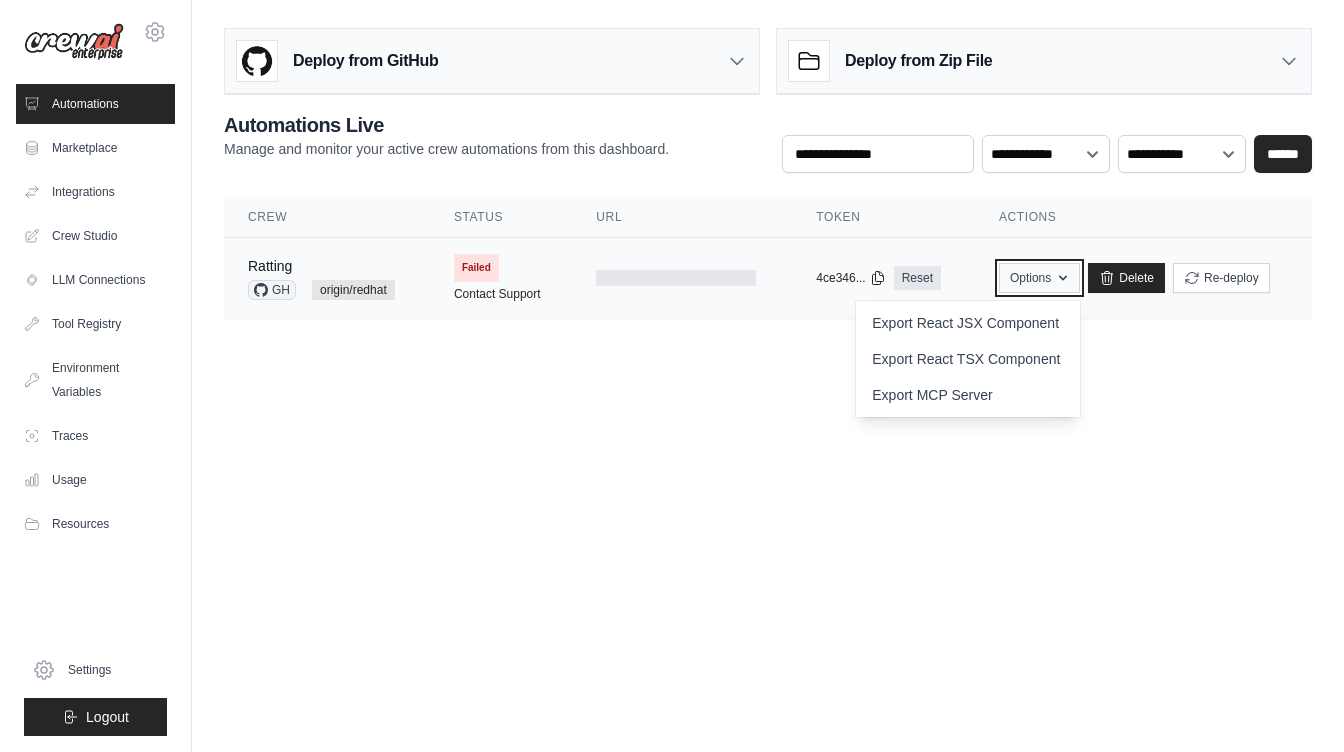click 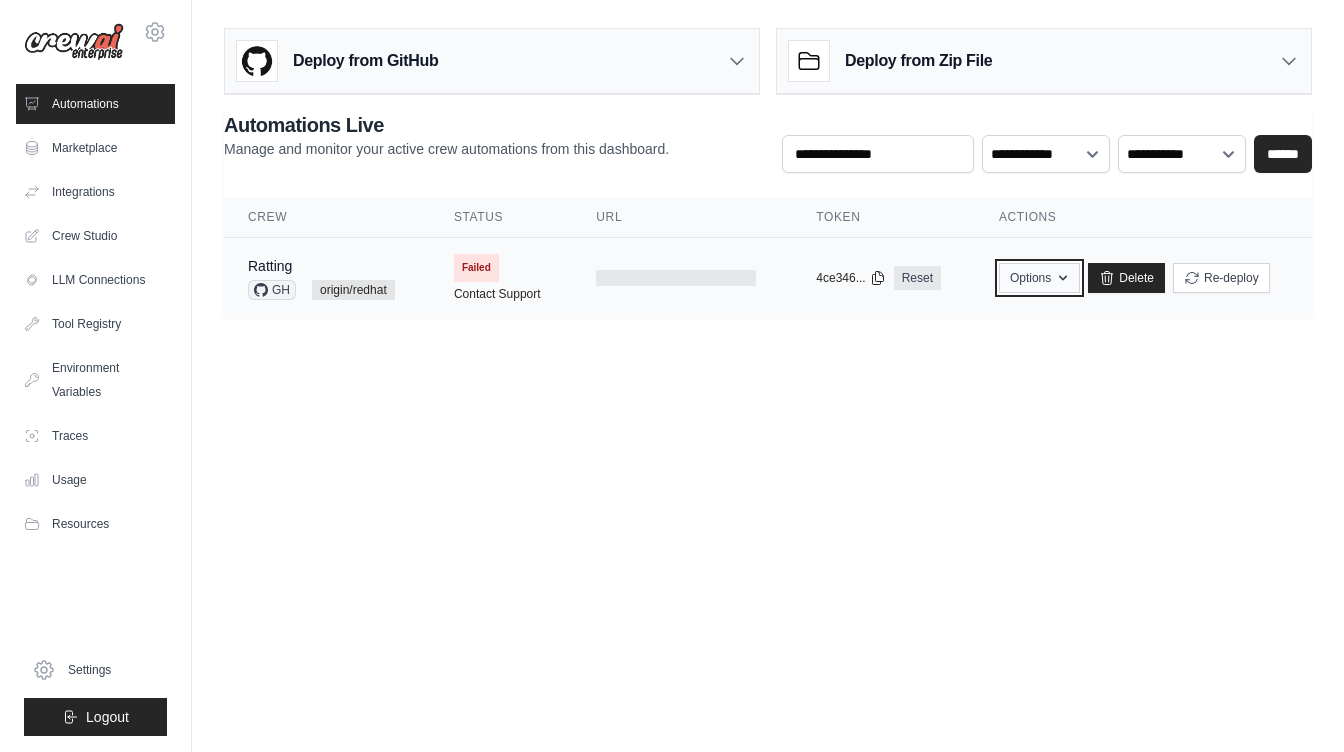 click 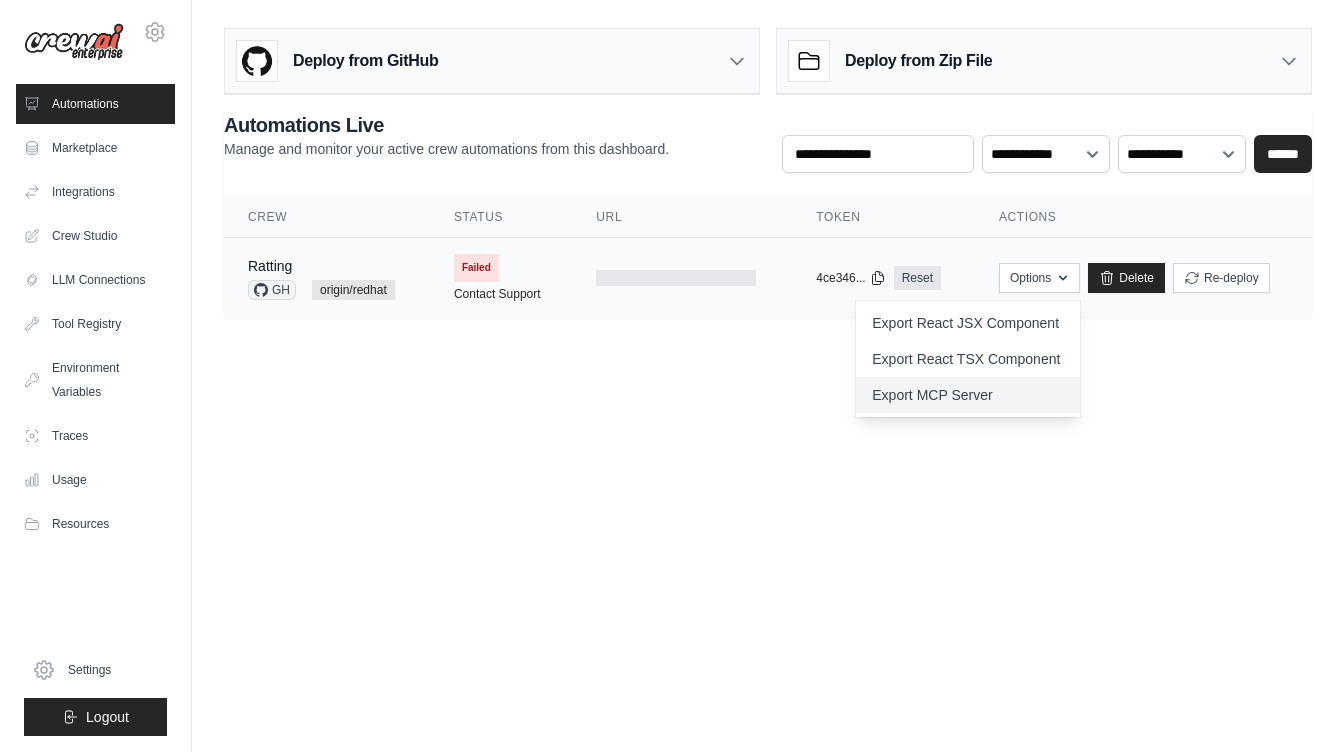 click on "Export MCP Server" at bounding box center (968, 395) 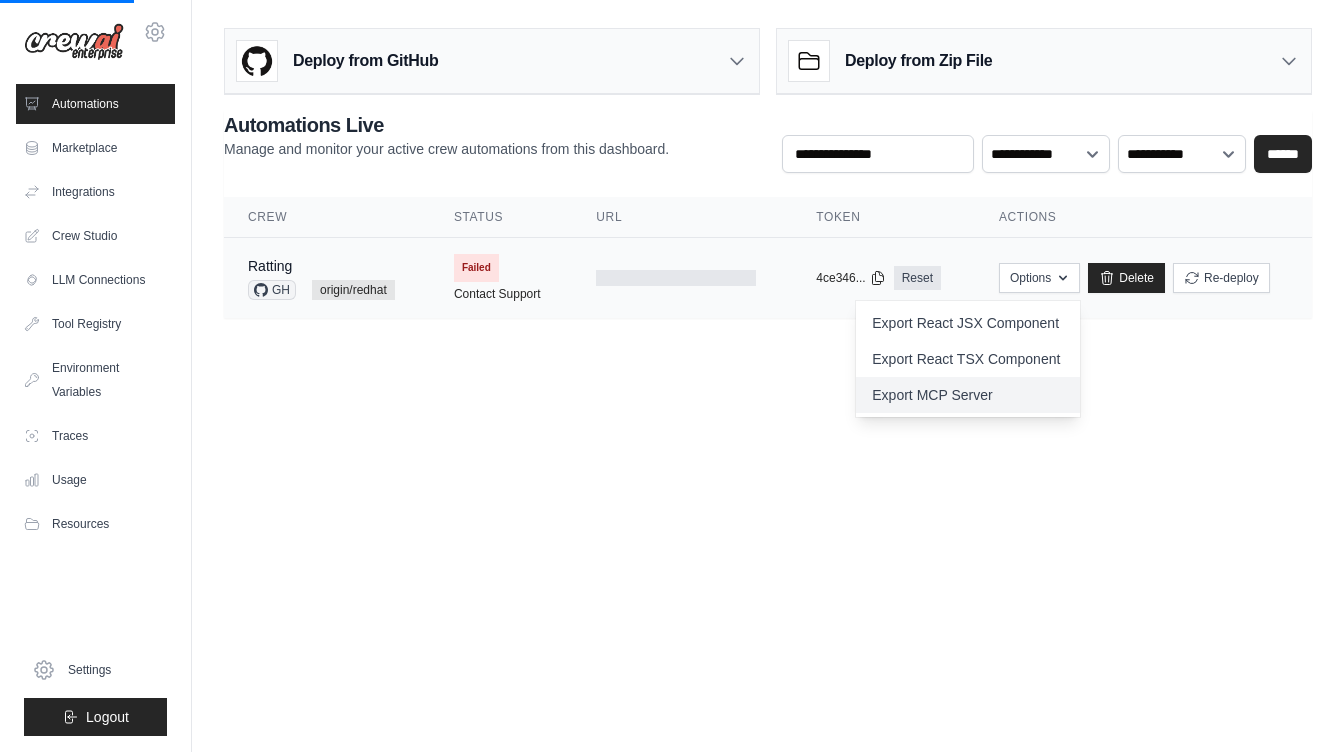 click on "Export MCP Server" at bounding box center [968, 395] 